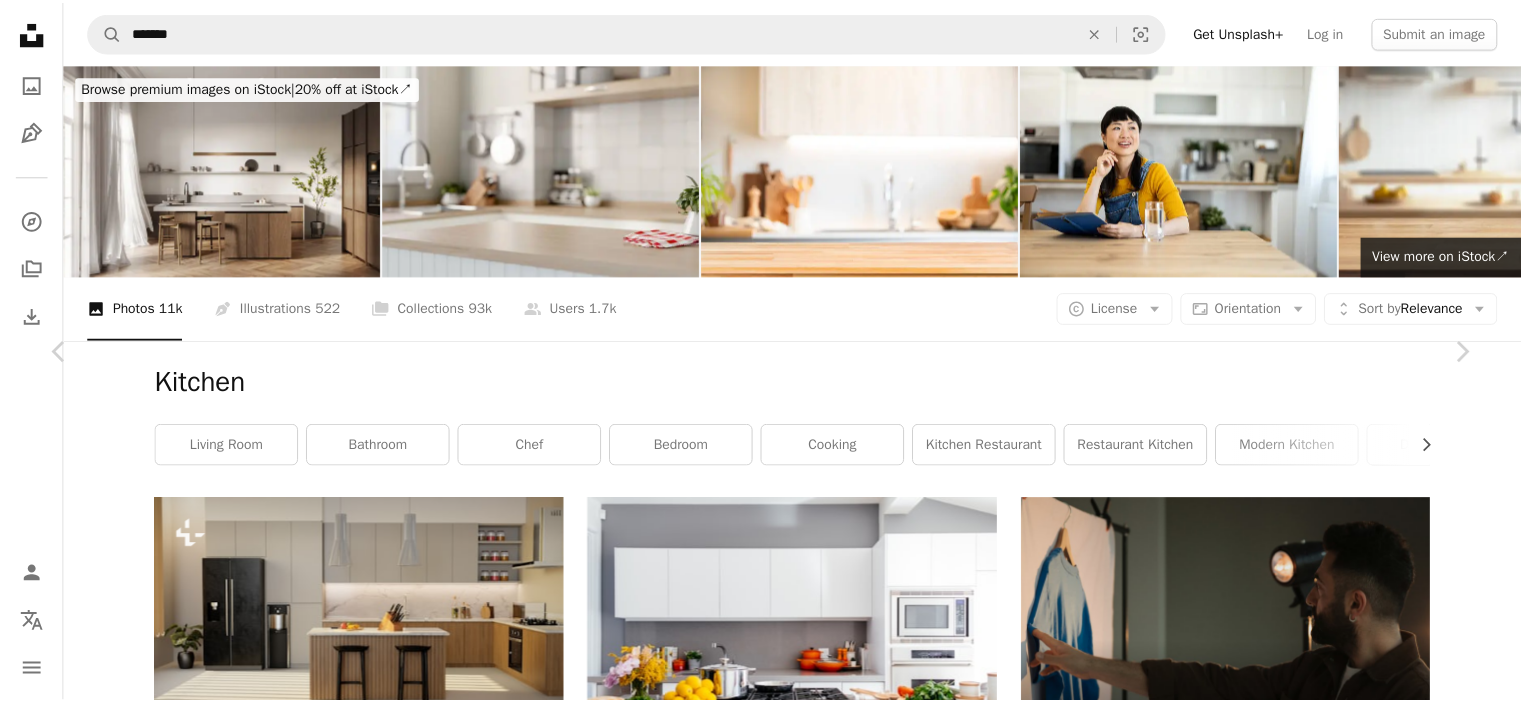 scroll, scrollTop: 503, scrollLeft: 0, axis: vertical 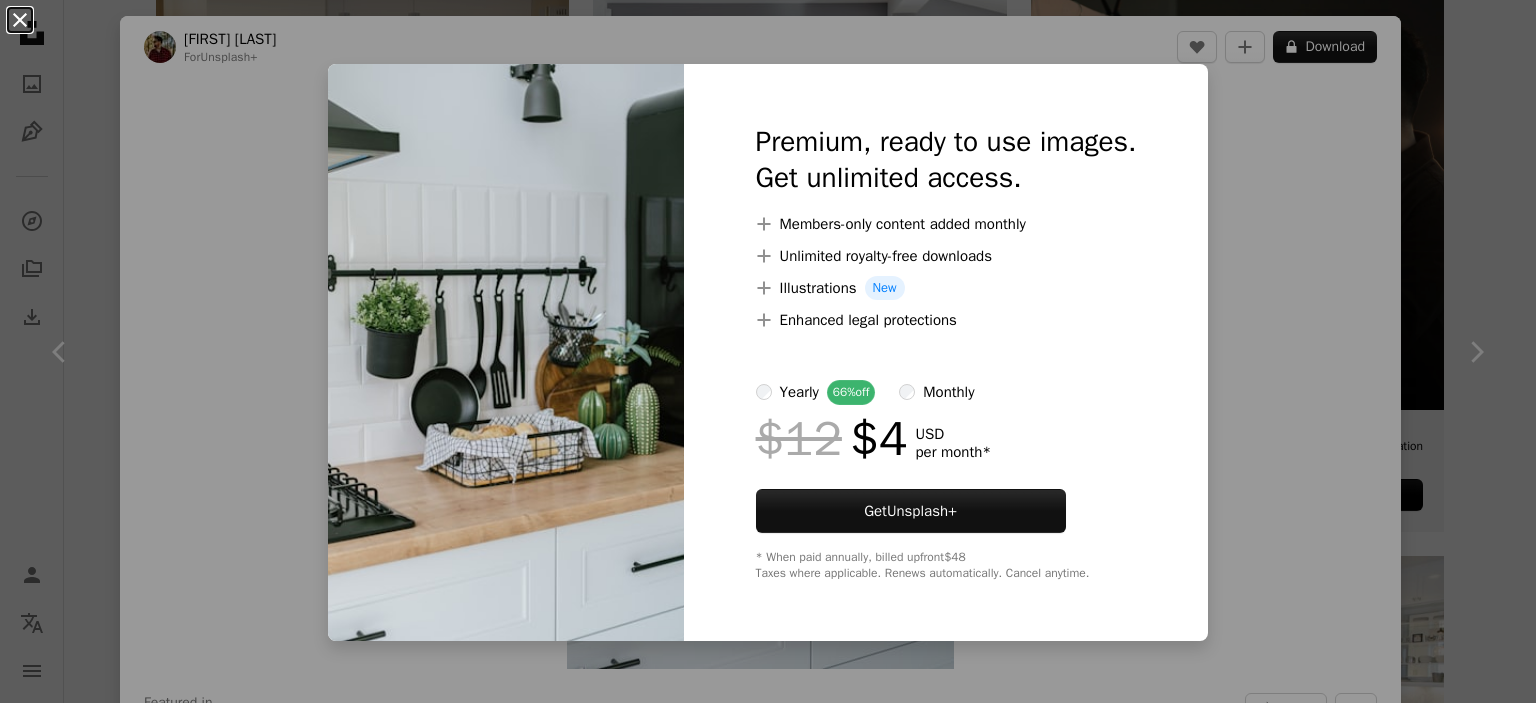 click on "An X shape" at bounding box center [20, 20] 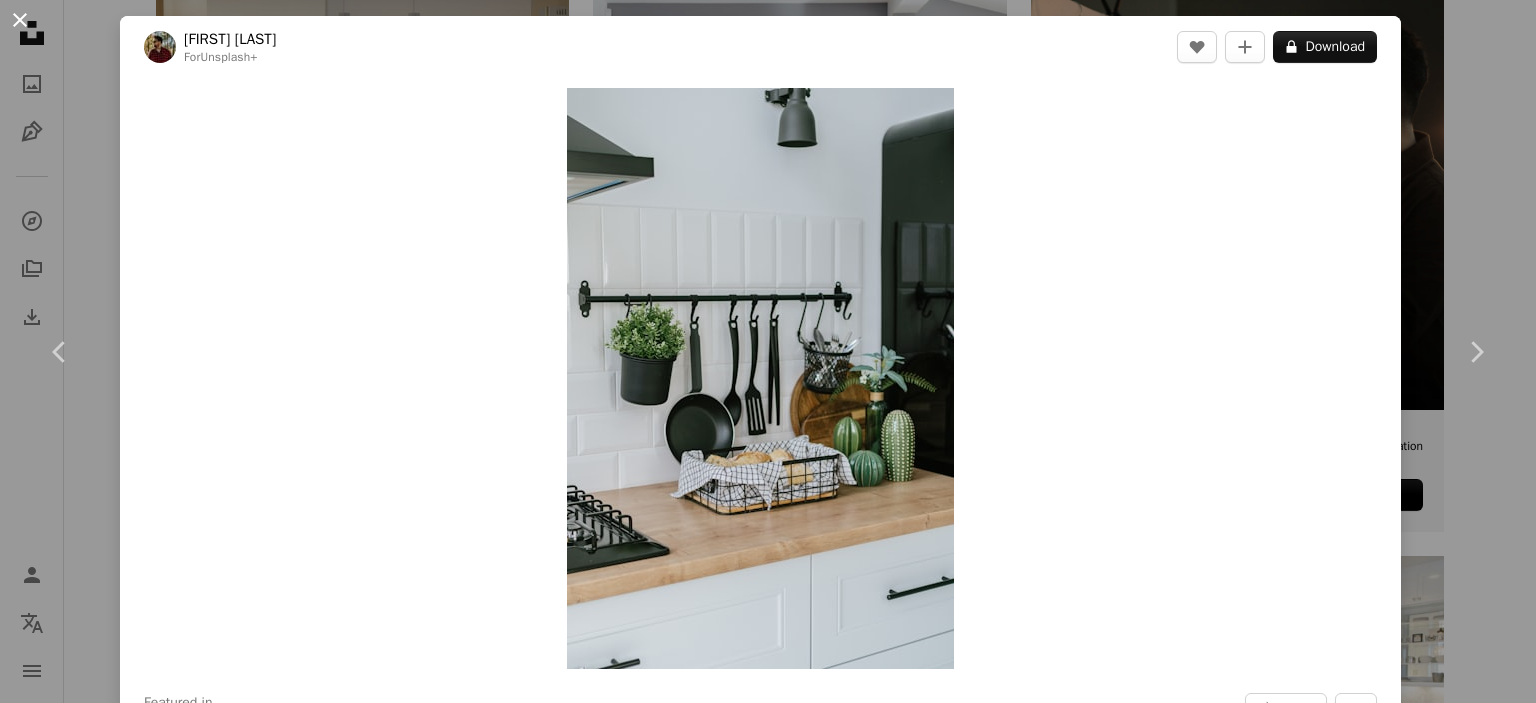 click on "An X shape" at bounding box center [20, 20] 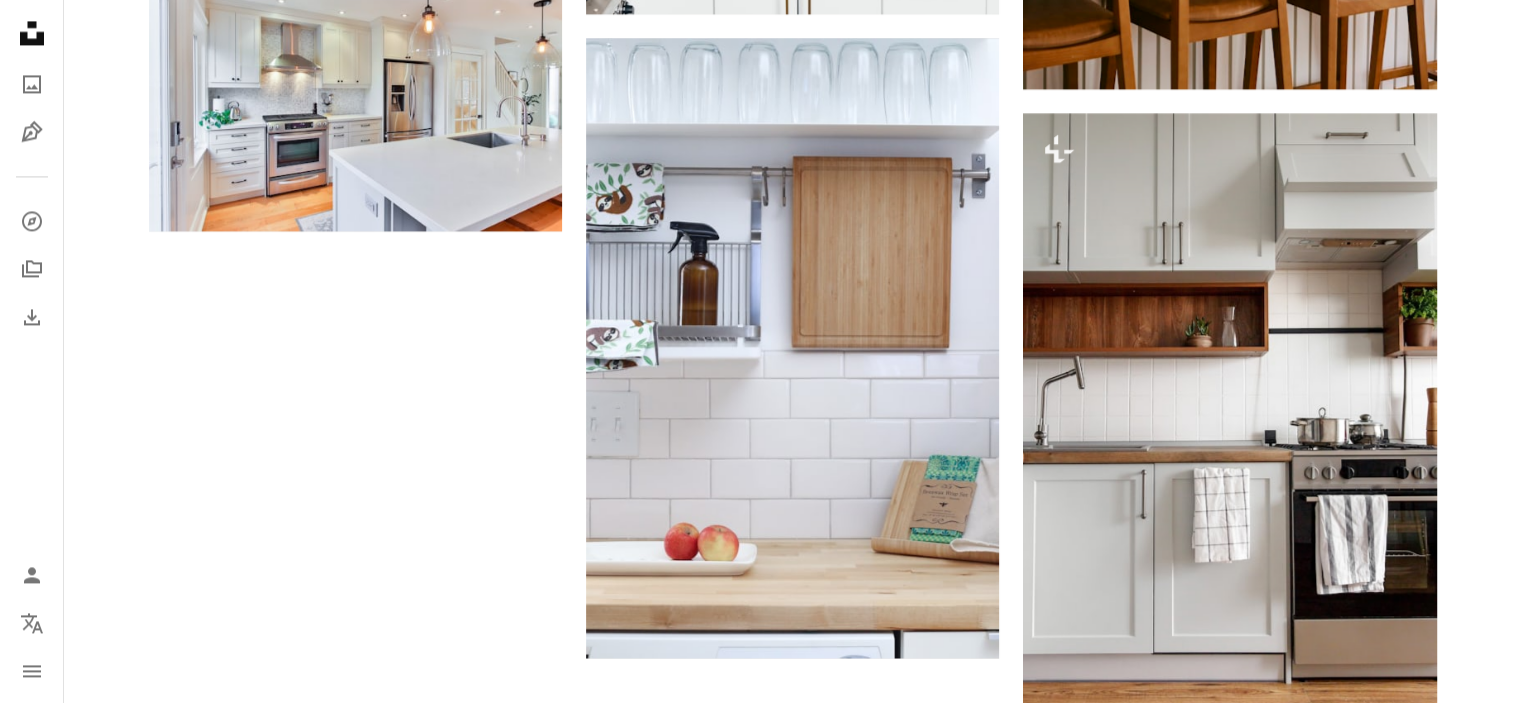 scroll, scrollTop: 3147, scrollLeft: 0, axis: vertical 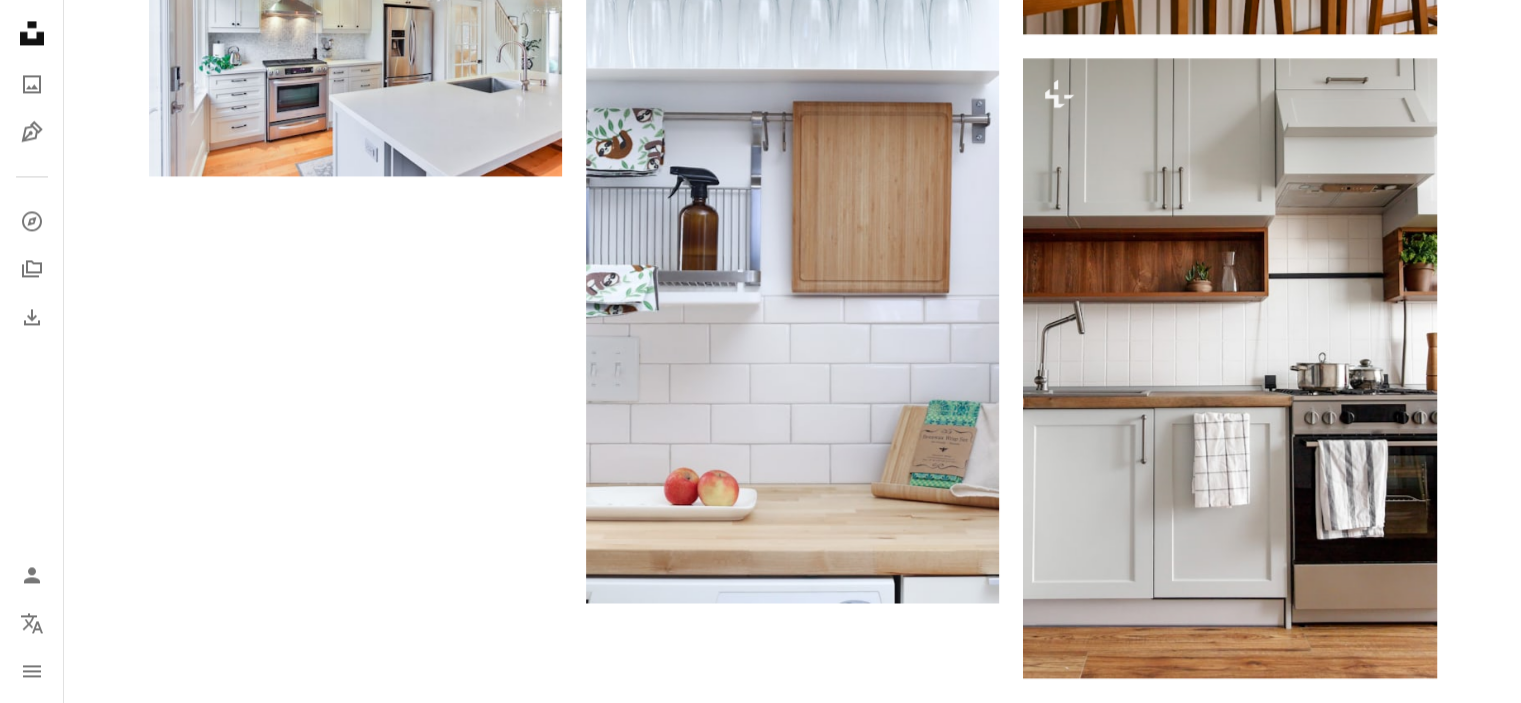 click on "Load more" at bounding box center (793, 758) 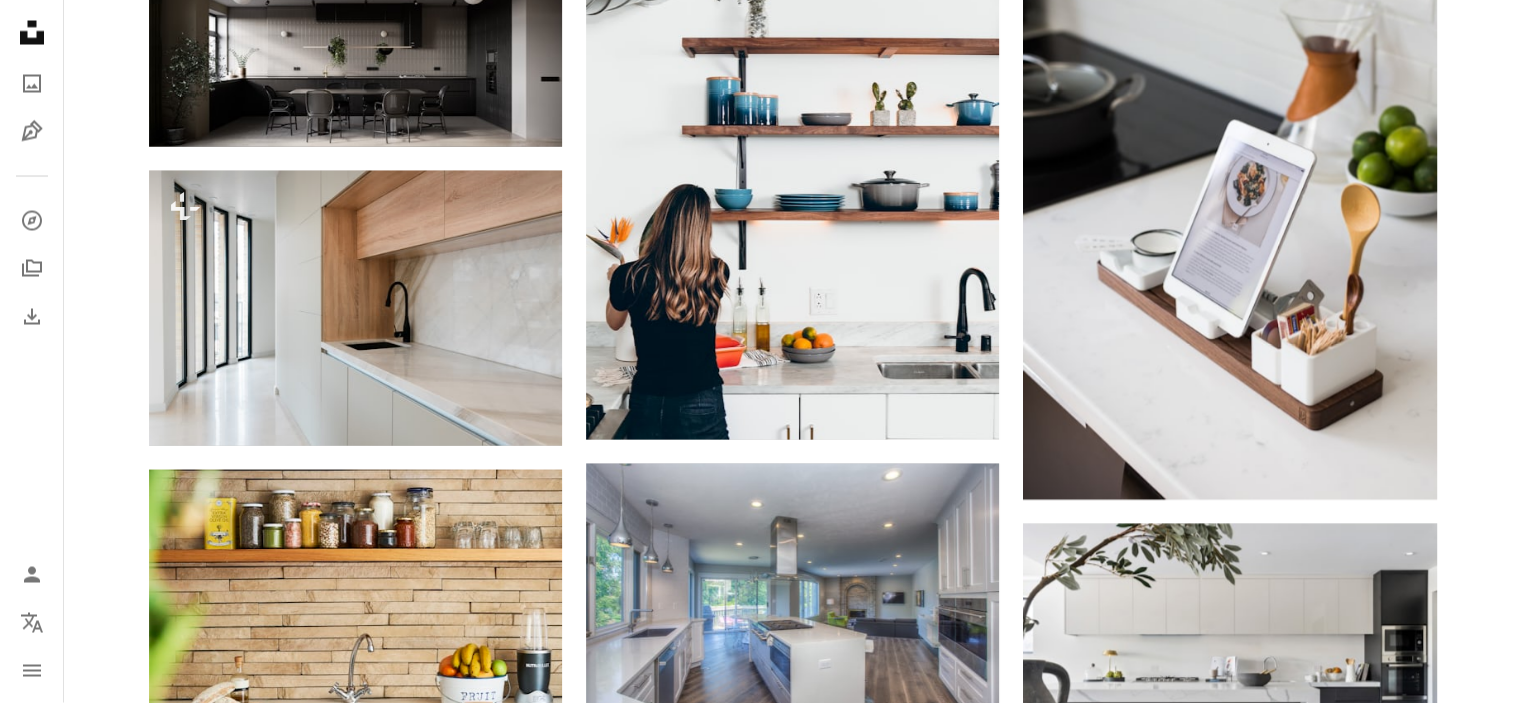 scroll, scrollTop: 11507, scrollLeft: 0, axis: vertical 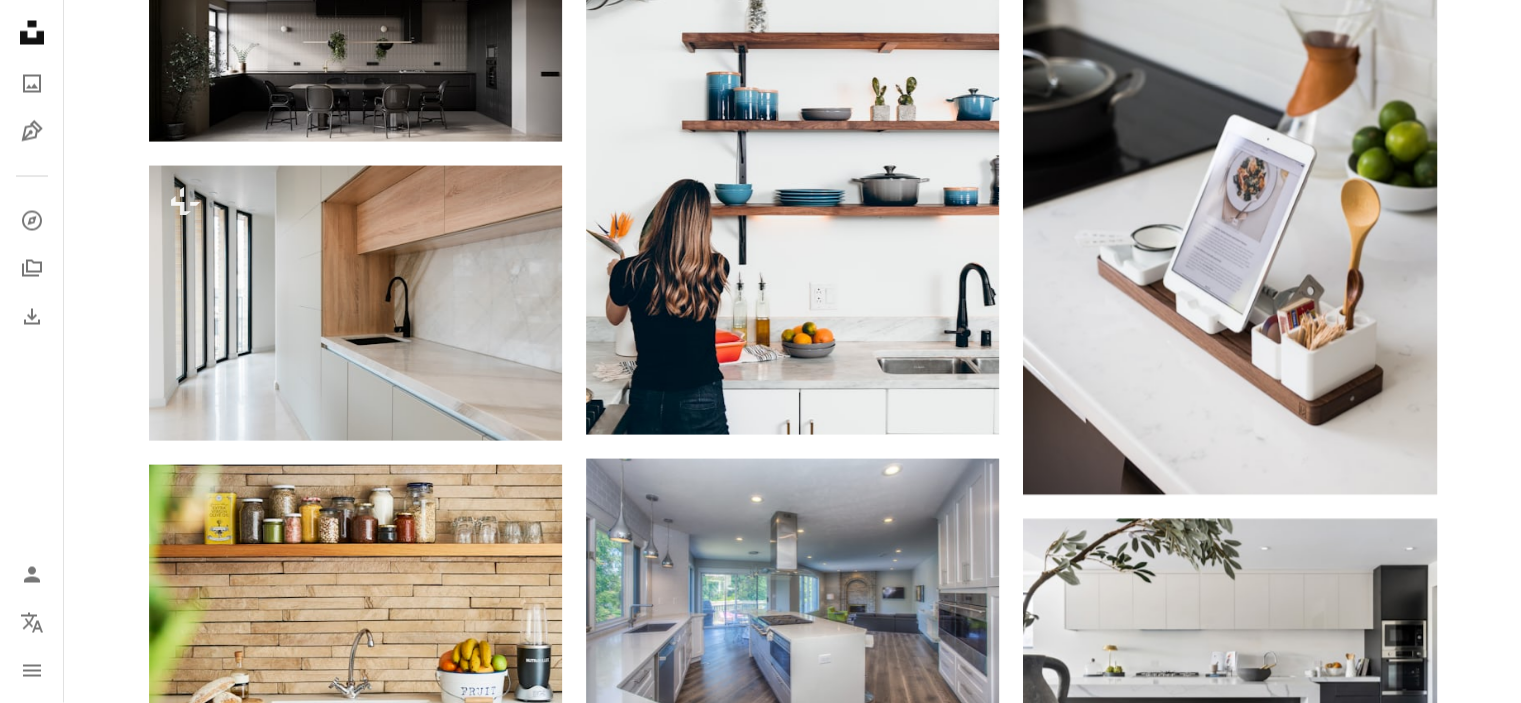 click on "[FIRST] [LAST]" at bounding box center [792, -2155] 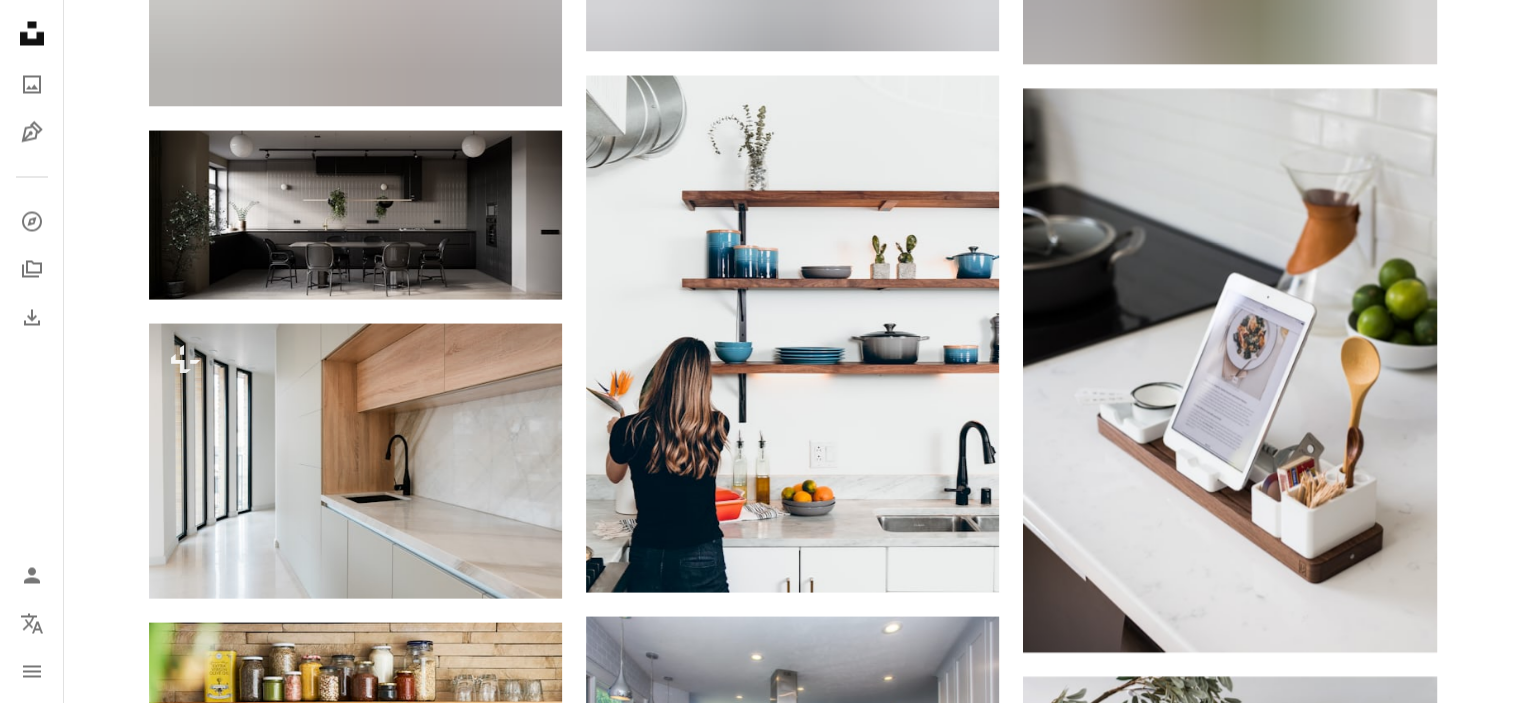scroll, scrollTop: 11307, scrollLeft: 0, axis: vertical 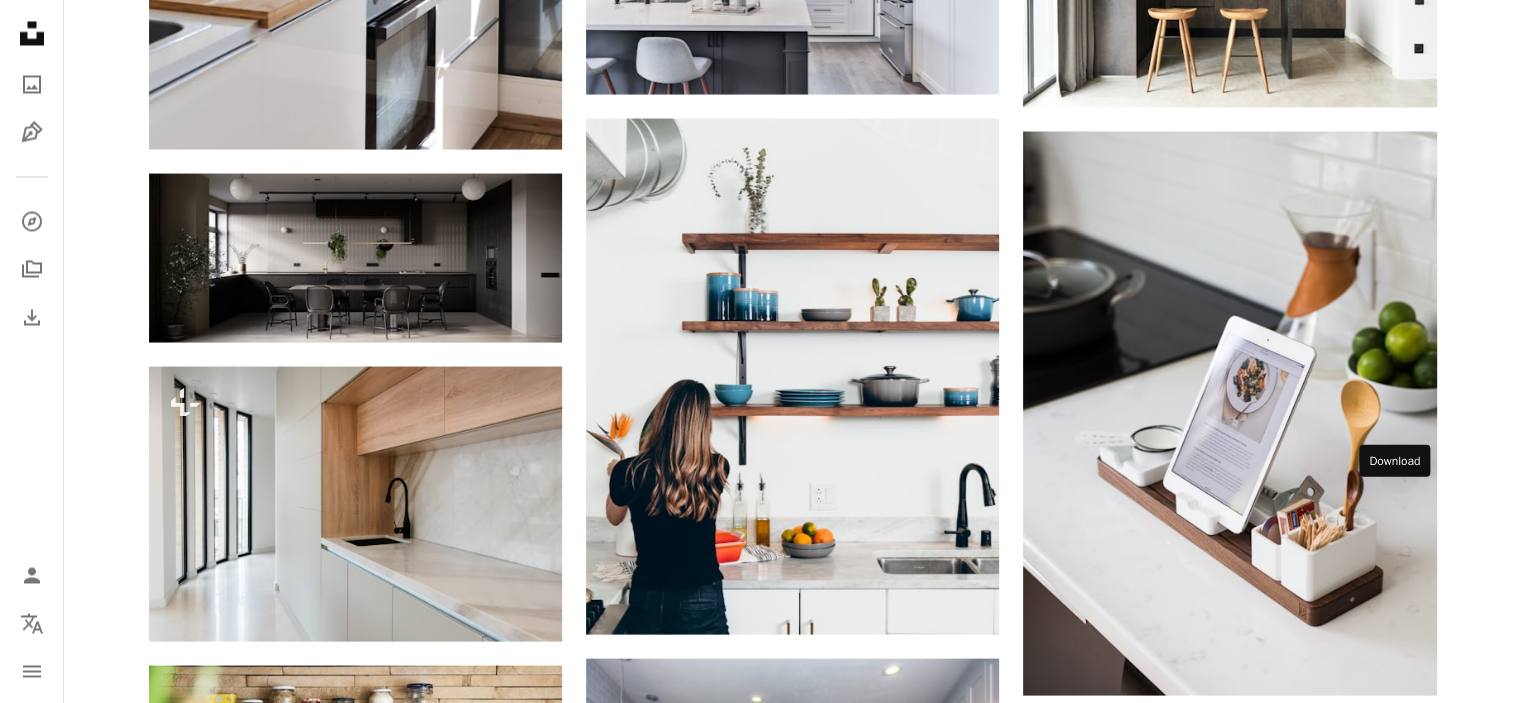 click on "Arrow pointing down" at bounding box center (1397, 1834) 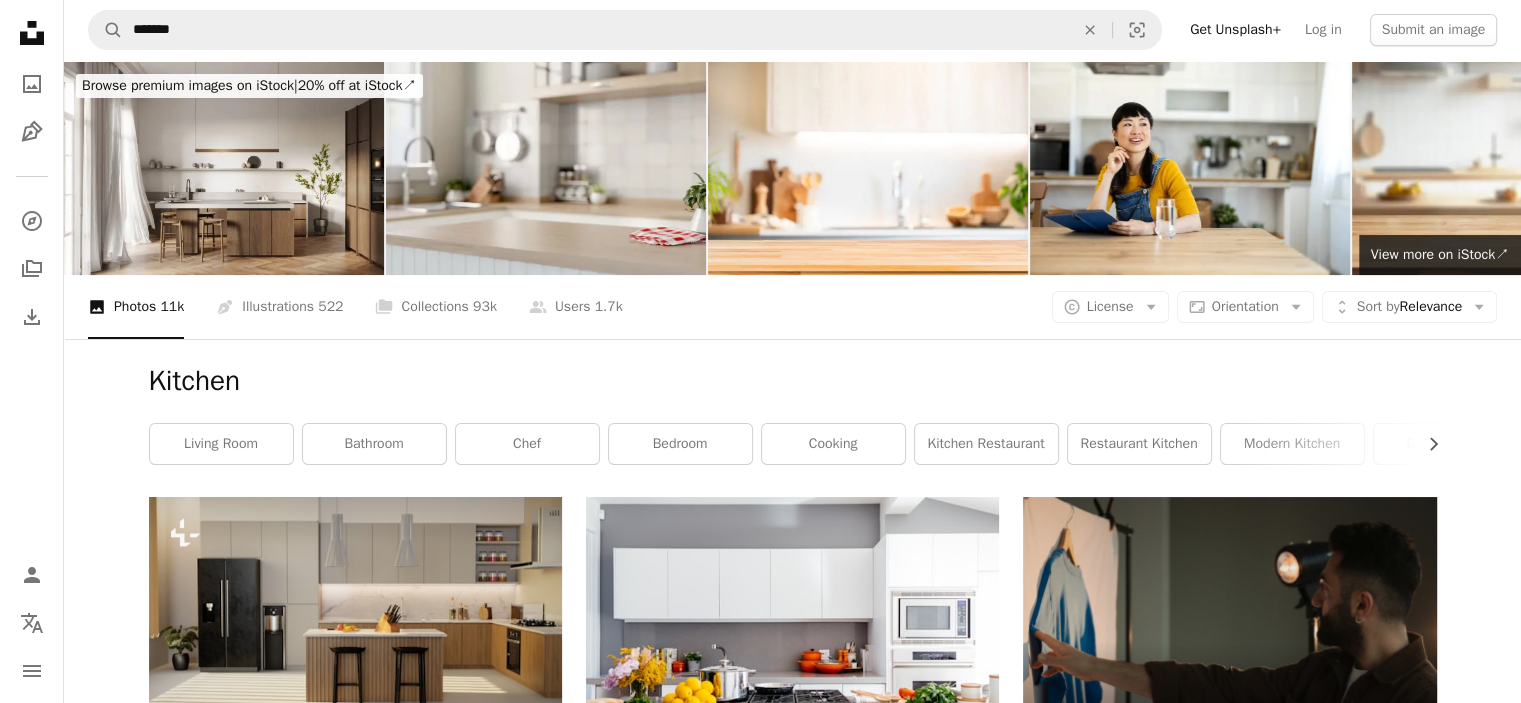 scroll, scrollTop: 0, scrollLeft: 0, axis: both 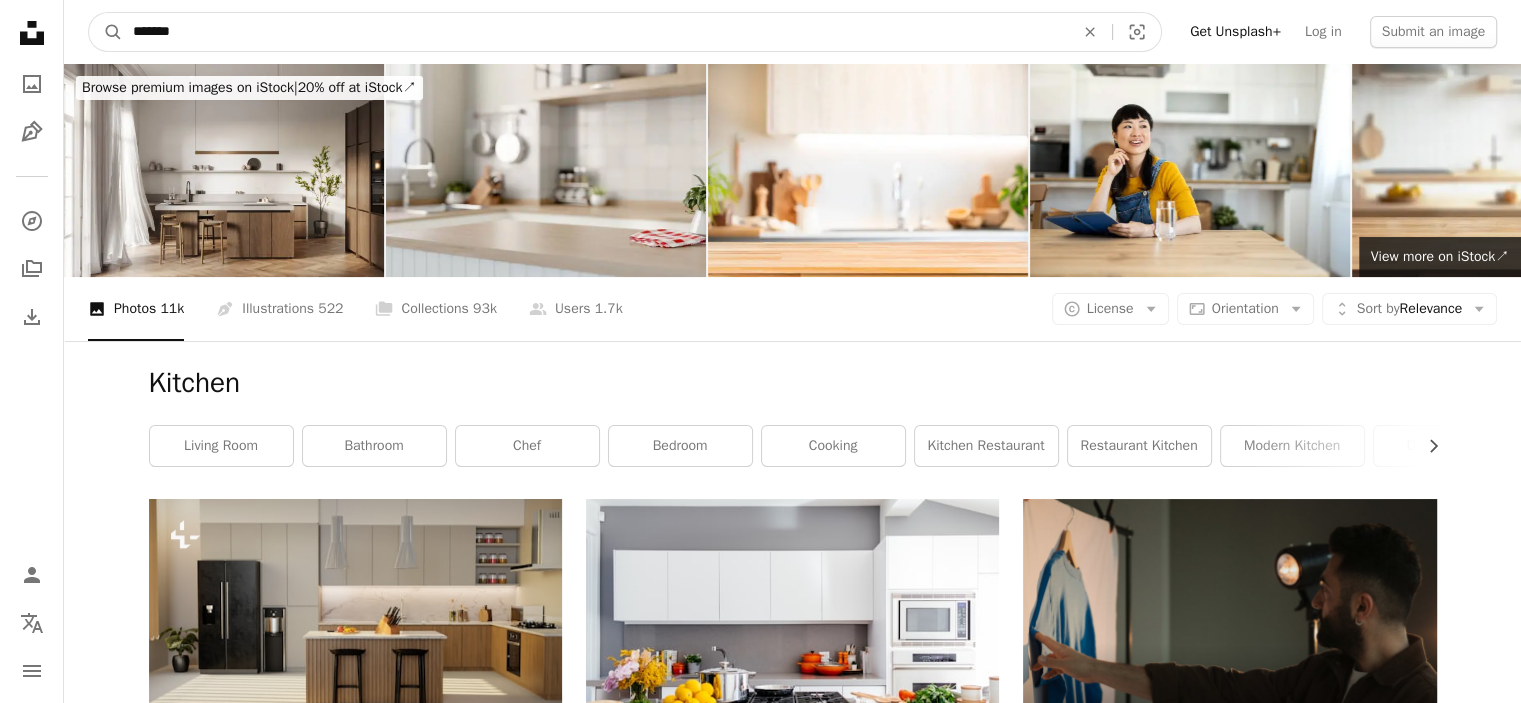 click on "*******" at bounding box center [595, 32] 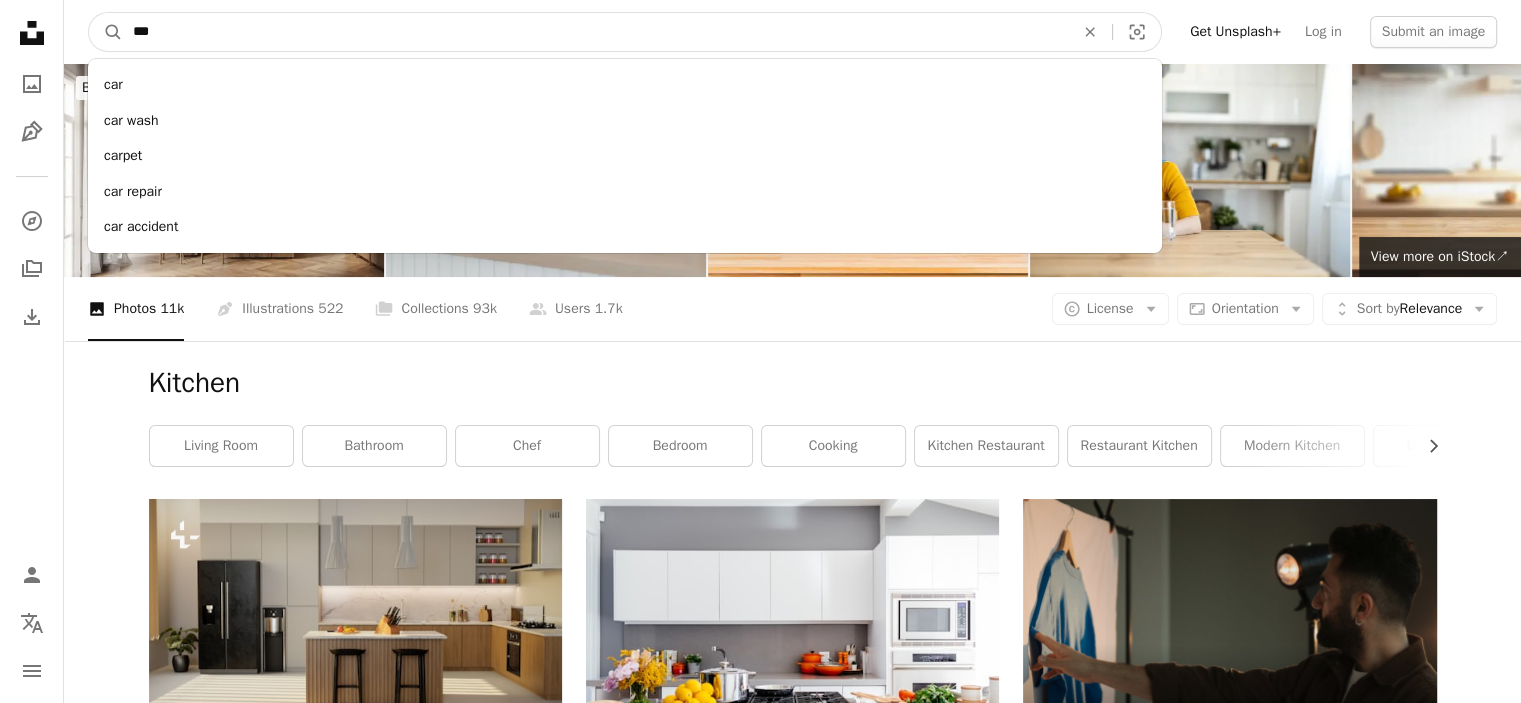type on "***" 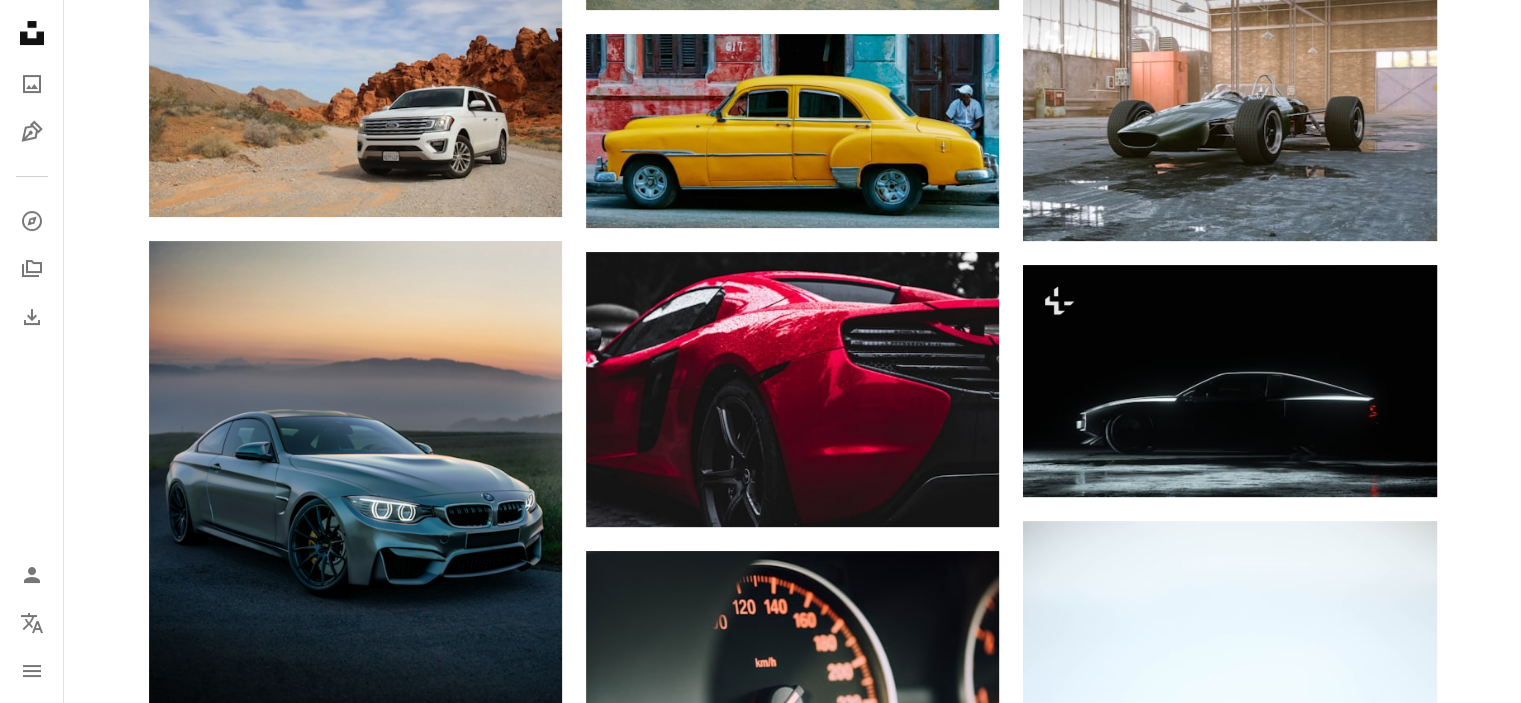 scroll, scrollTop: 600, scrollLeft: 0, axis: vertical 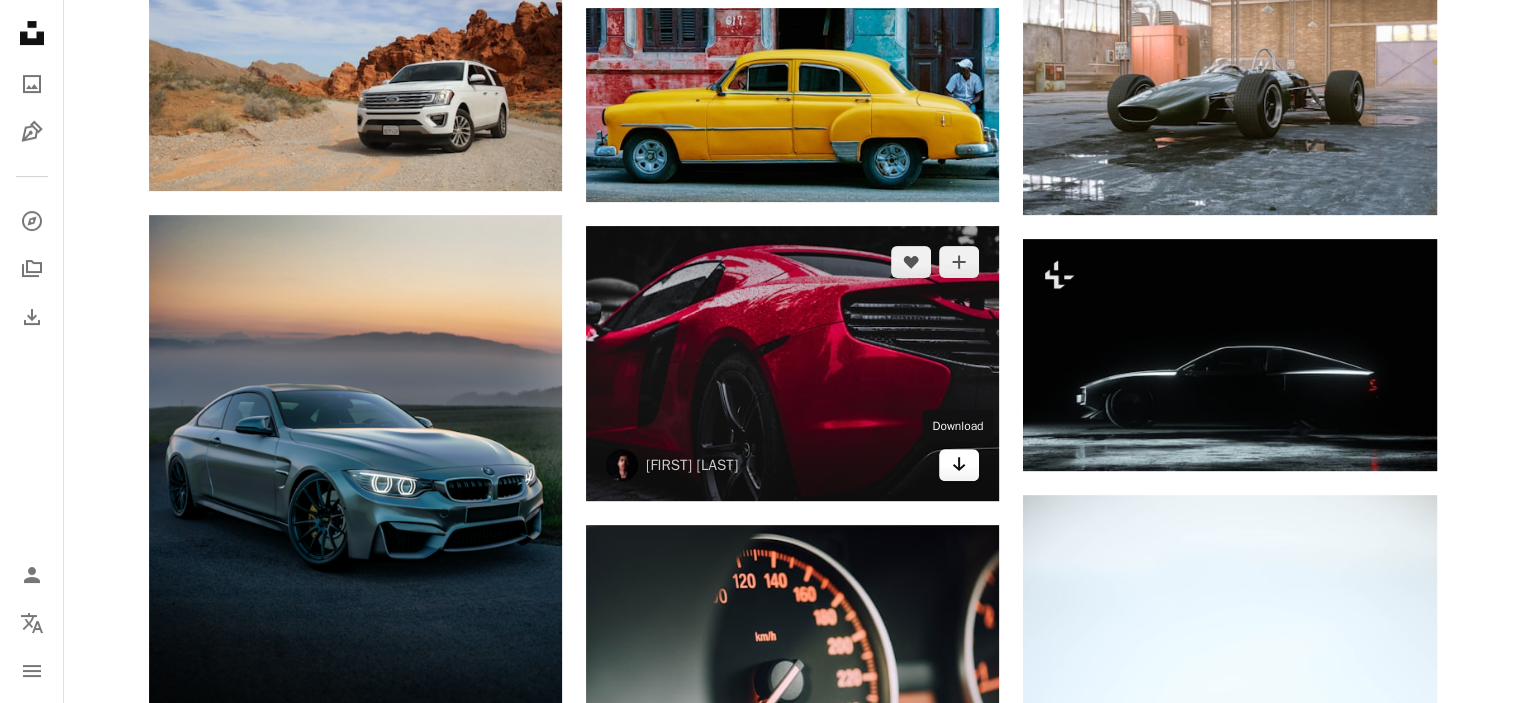 click on "Arrow pointing down" 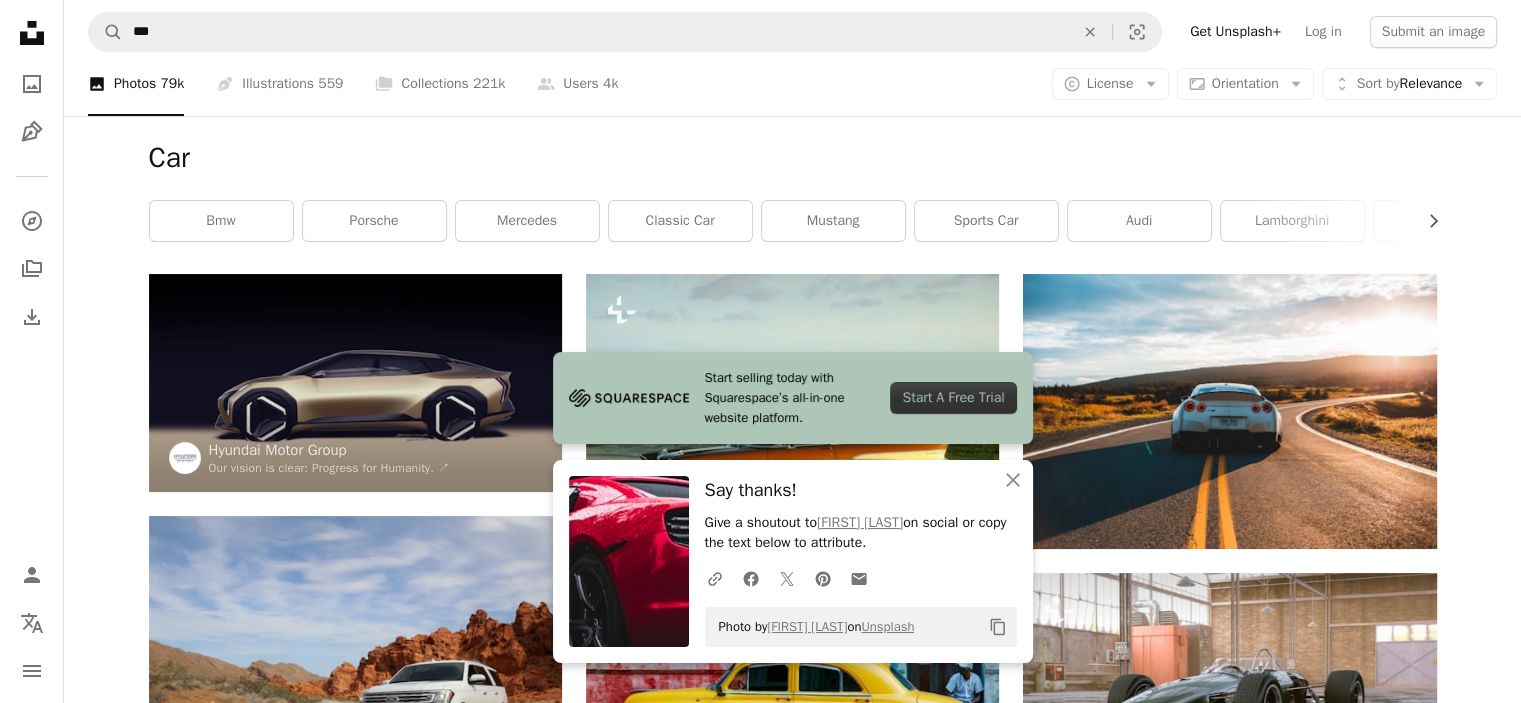 scroll, scrollTop: 0, scrollLeft: 0, axis: both 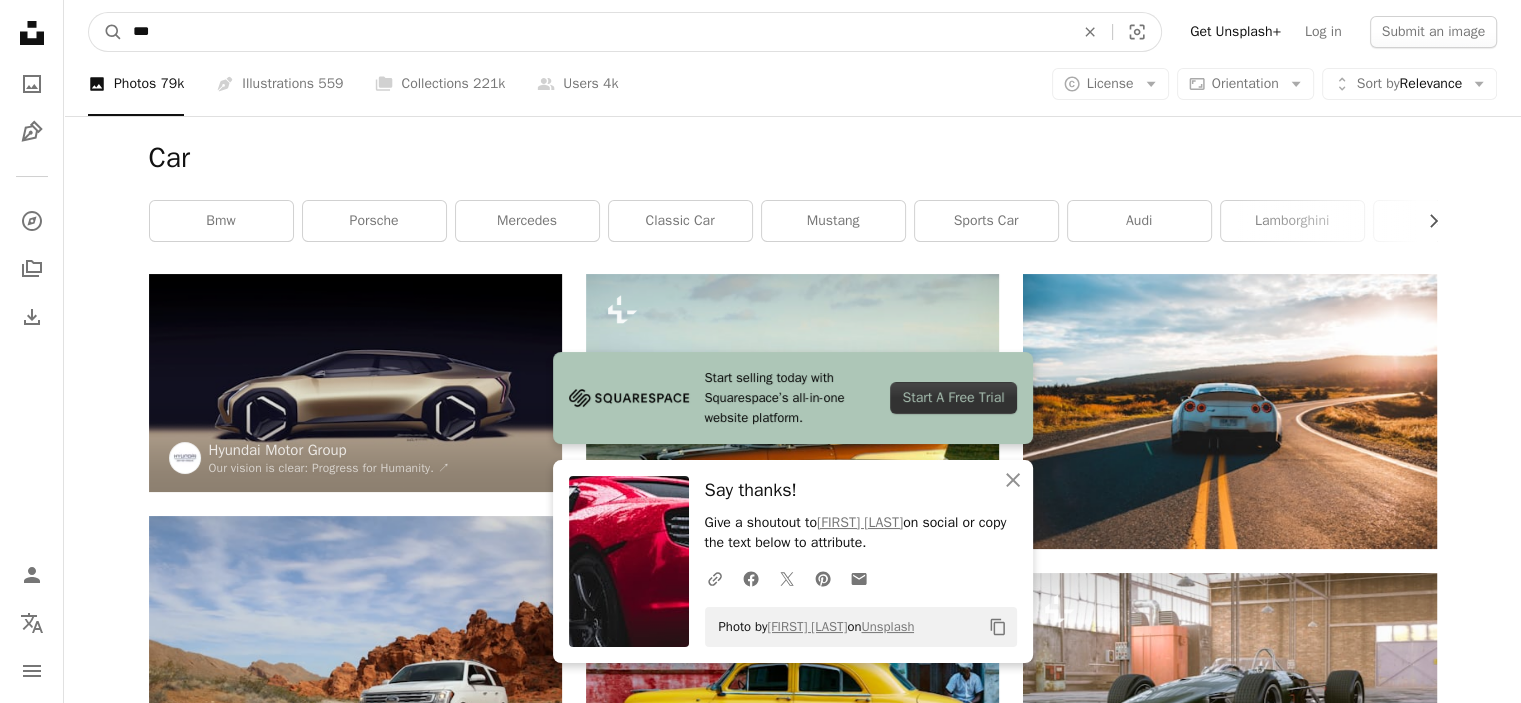 click on "***" at bounding box center (595, 32) 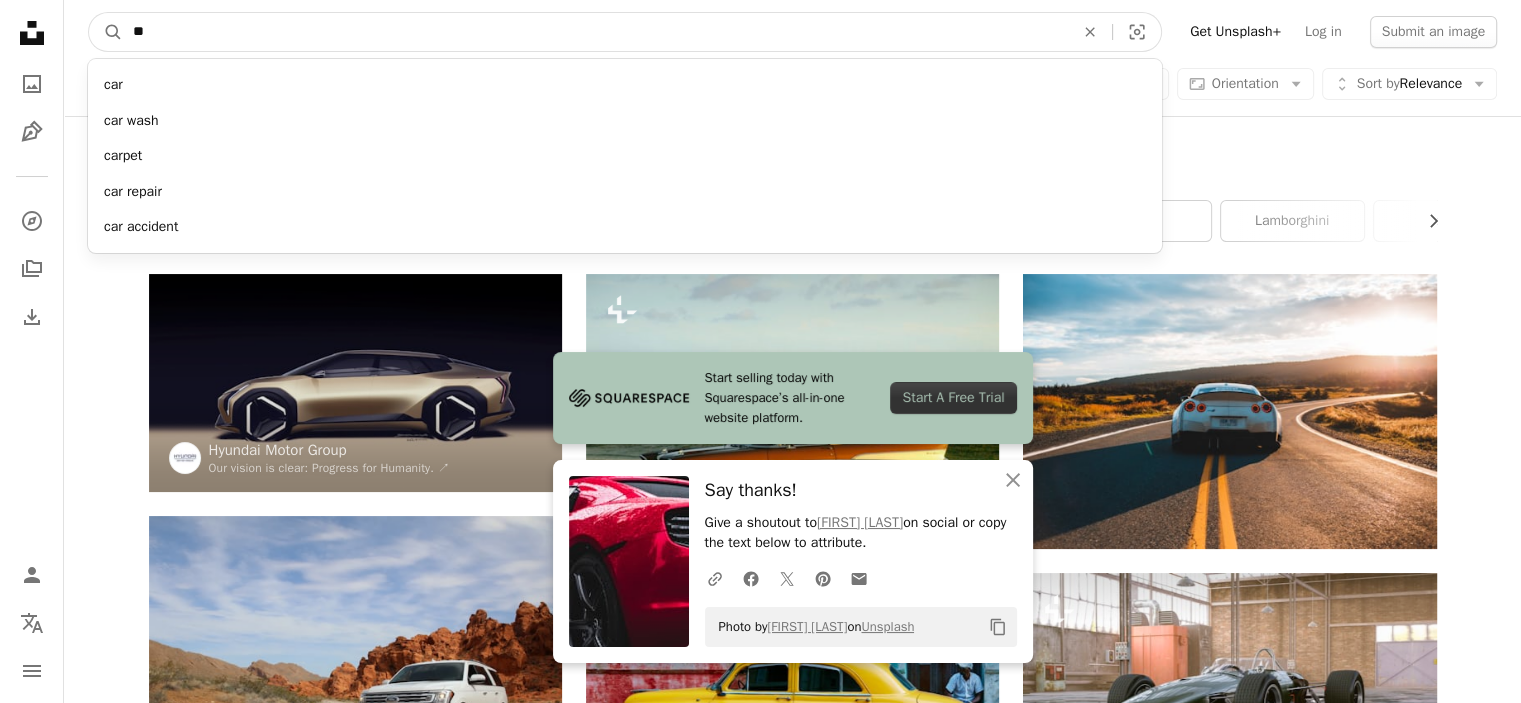 type on "*" 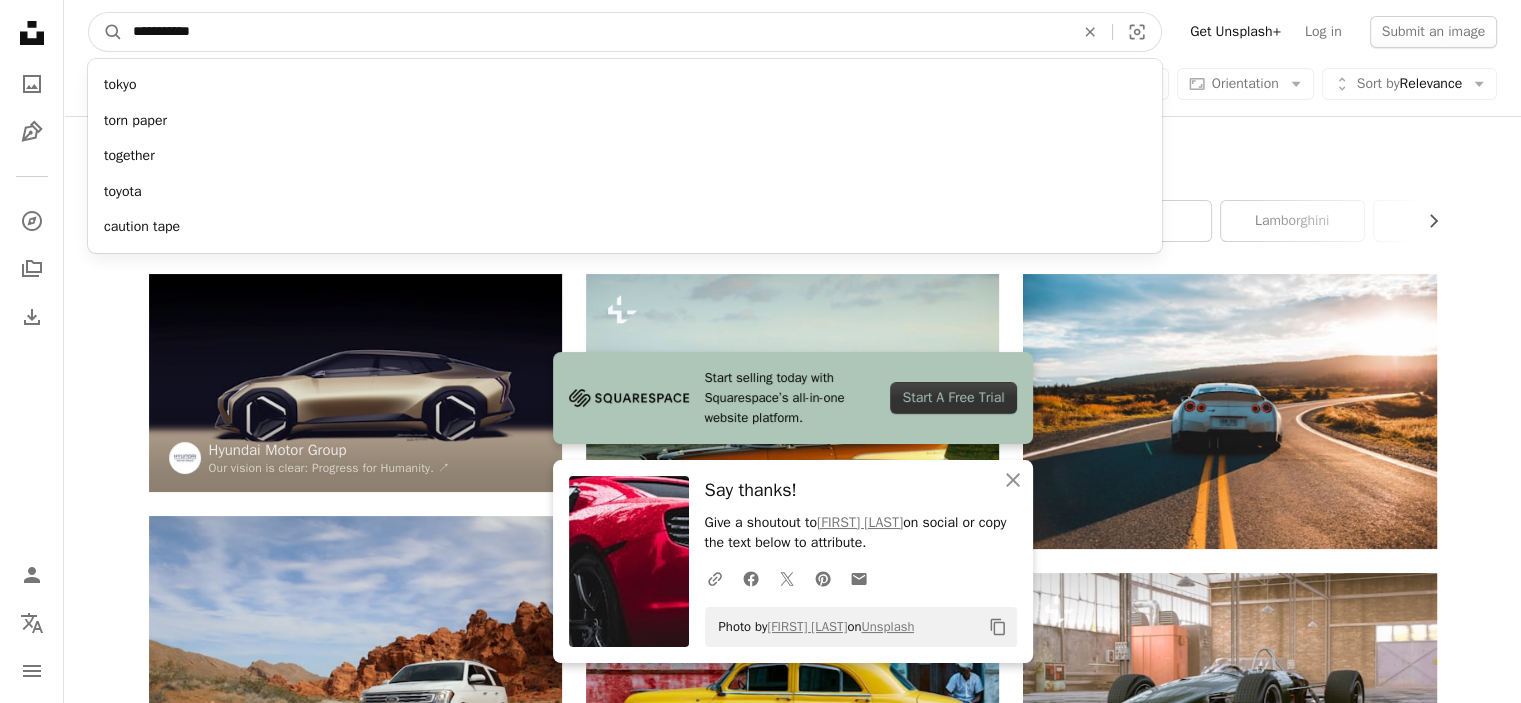 type on "**********" 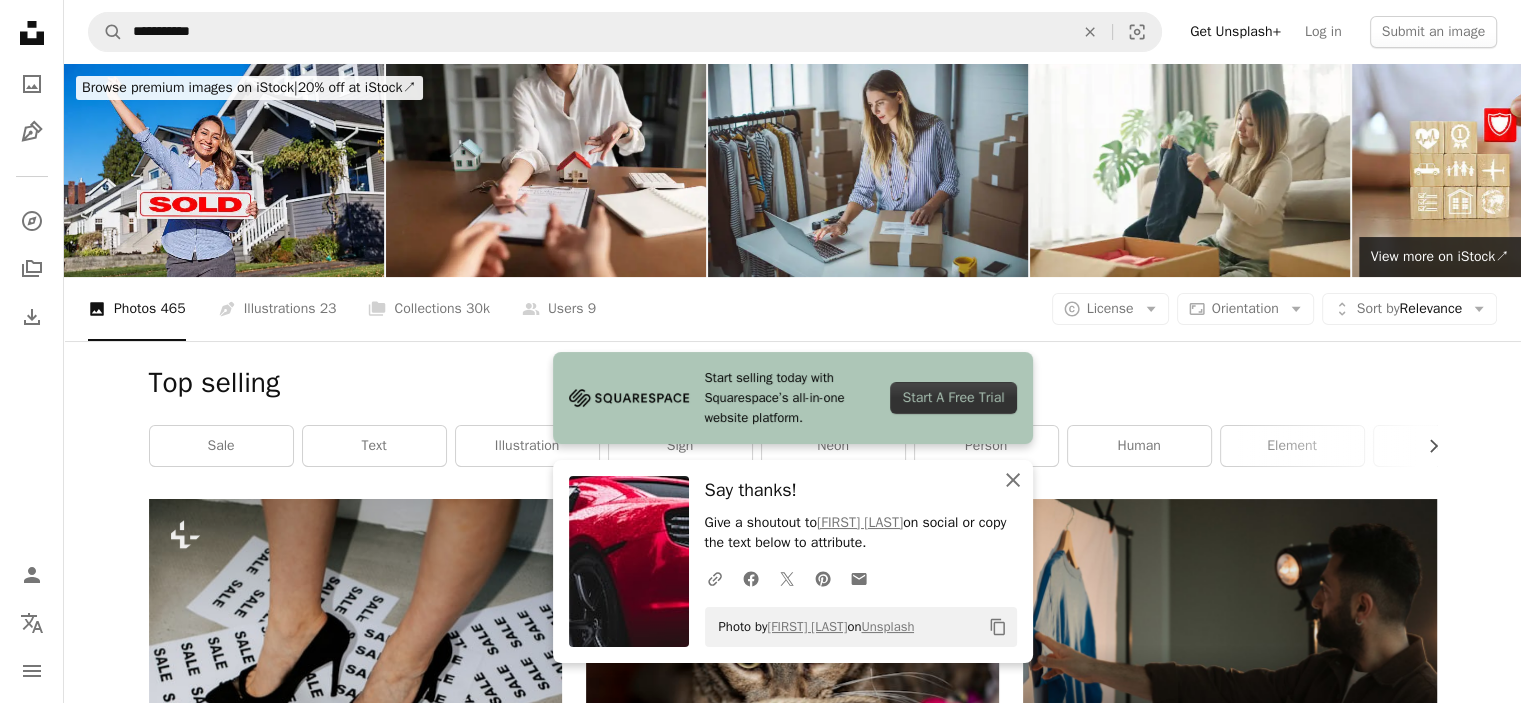 click on "An X shape" 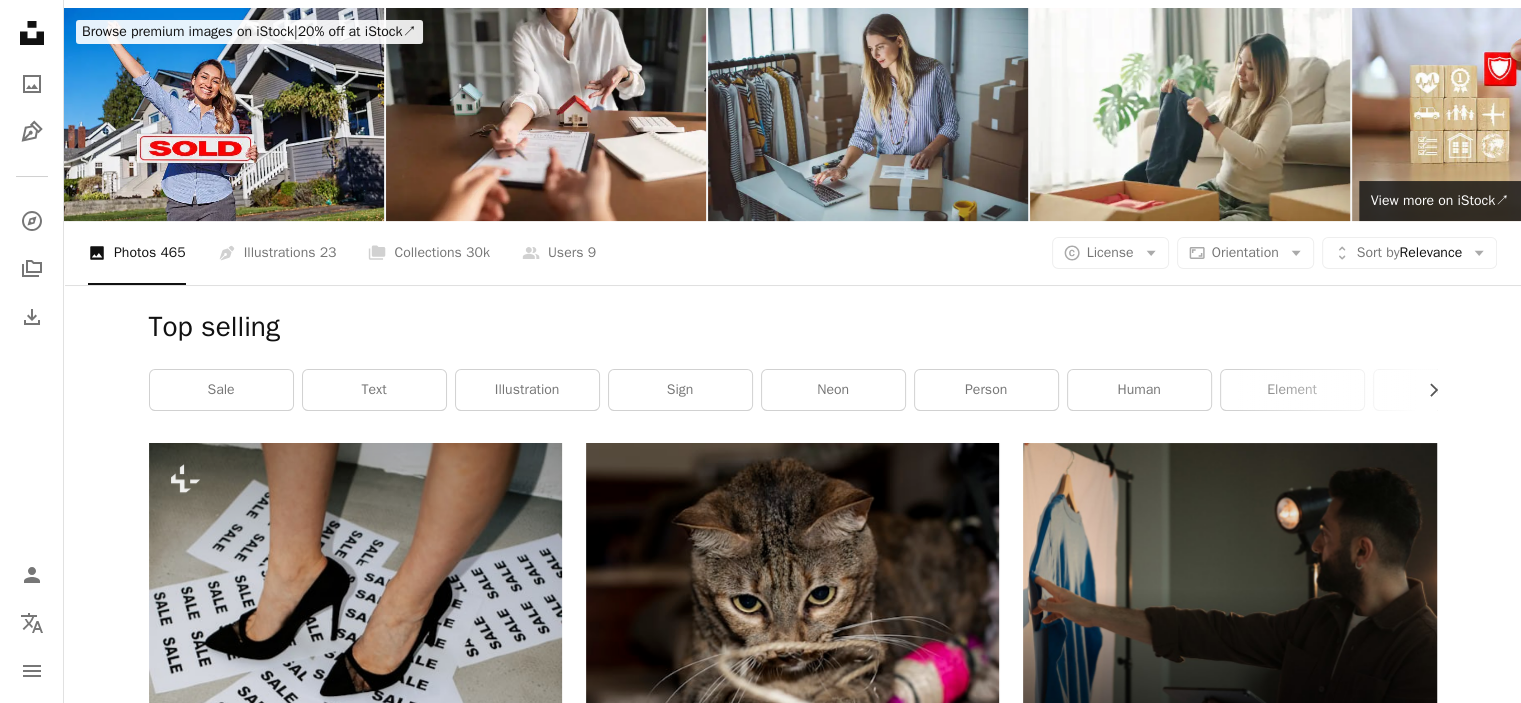 scroll, scrollTop: 0, scrollLeft: 0, axis: both 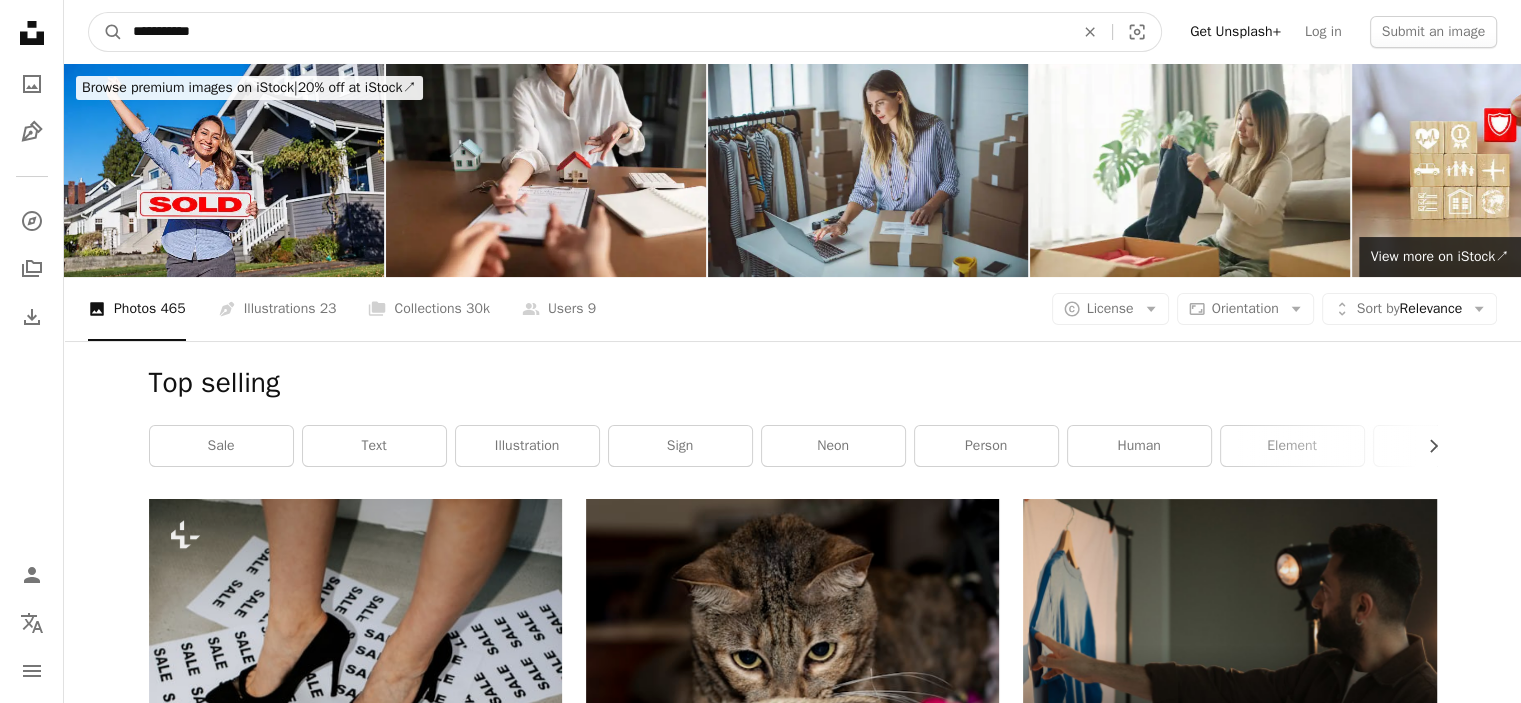 click on "**********" at bounding box center (595, 32) 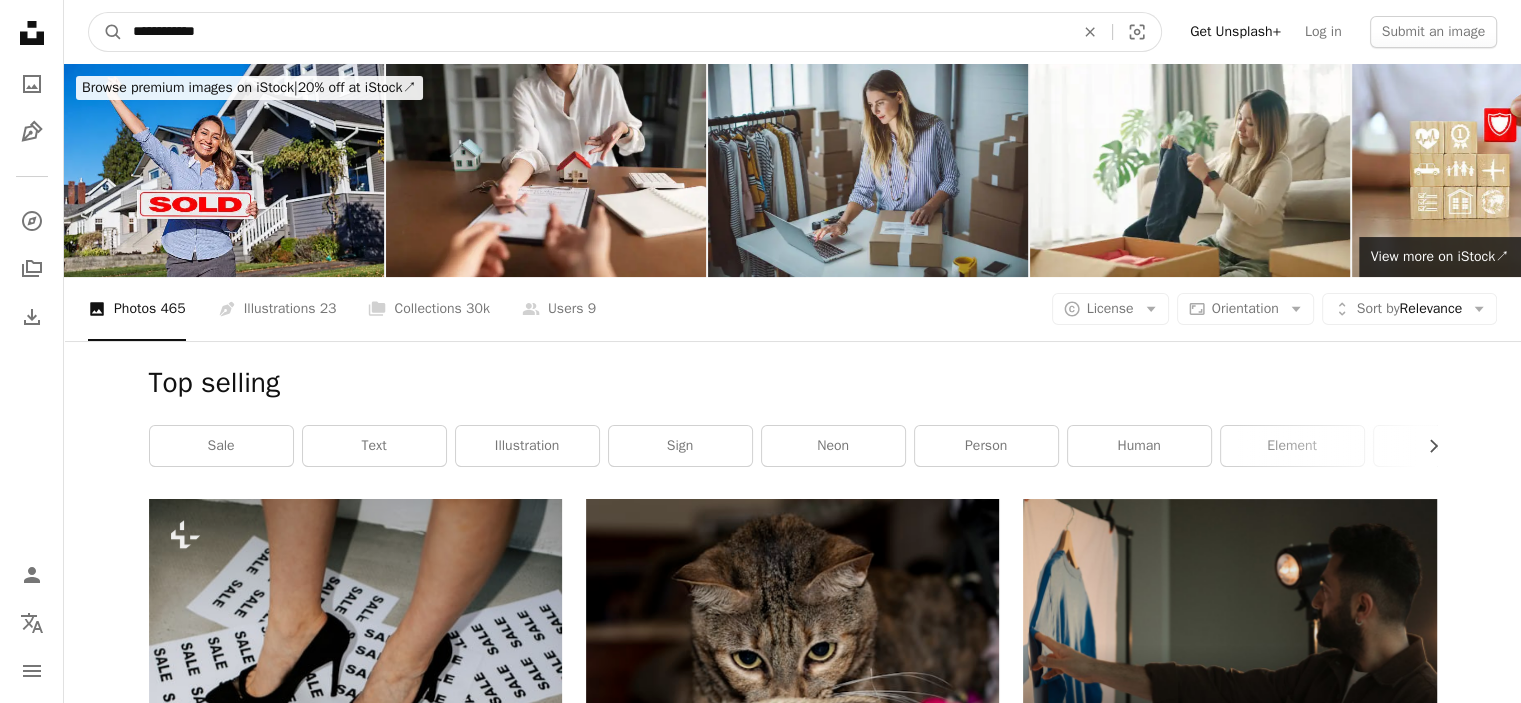 type on "**********" 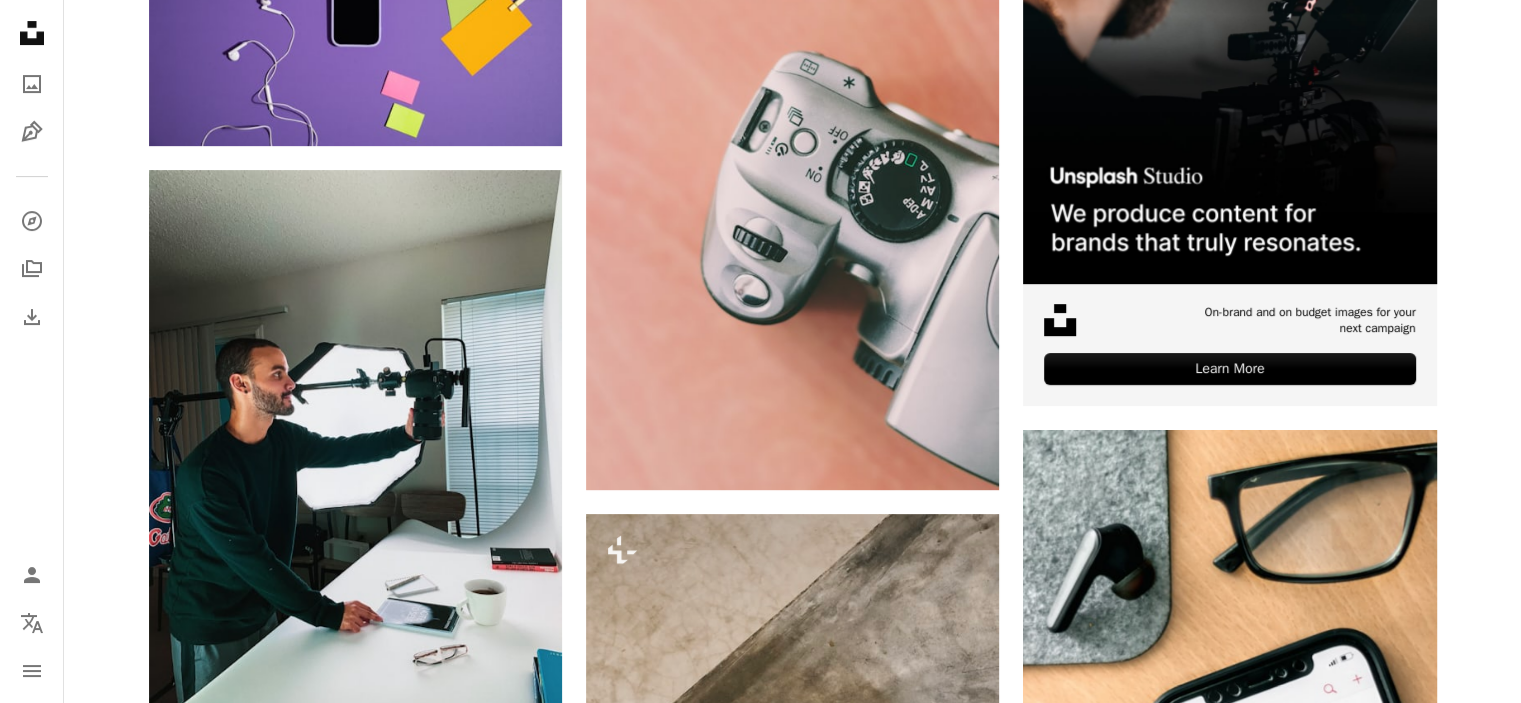 scroll, scrollTop: 0, scrollLeft: 0, axis: both 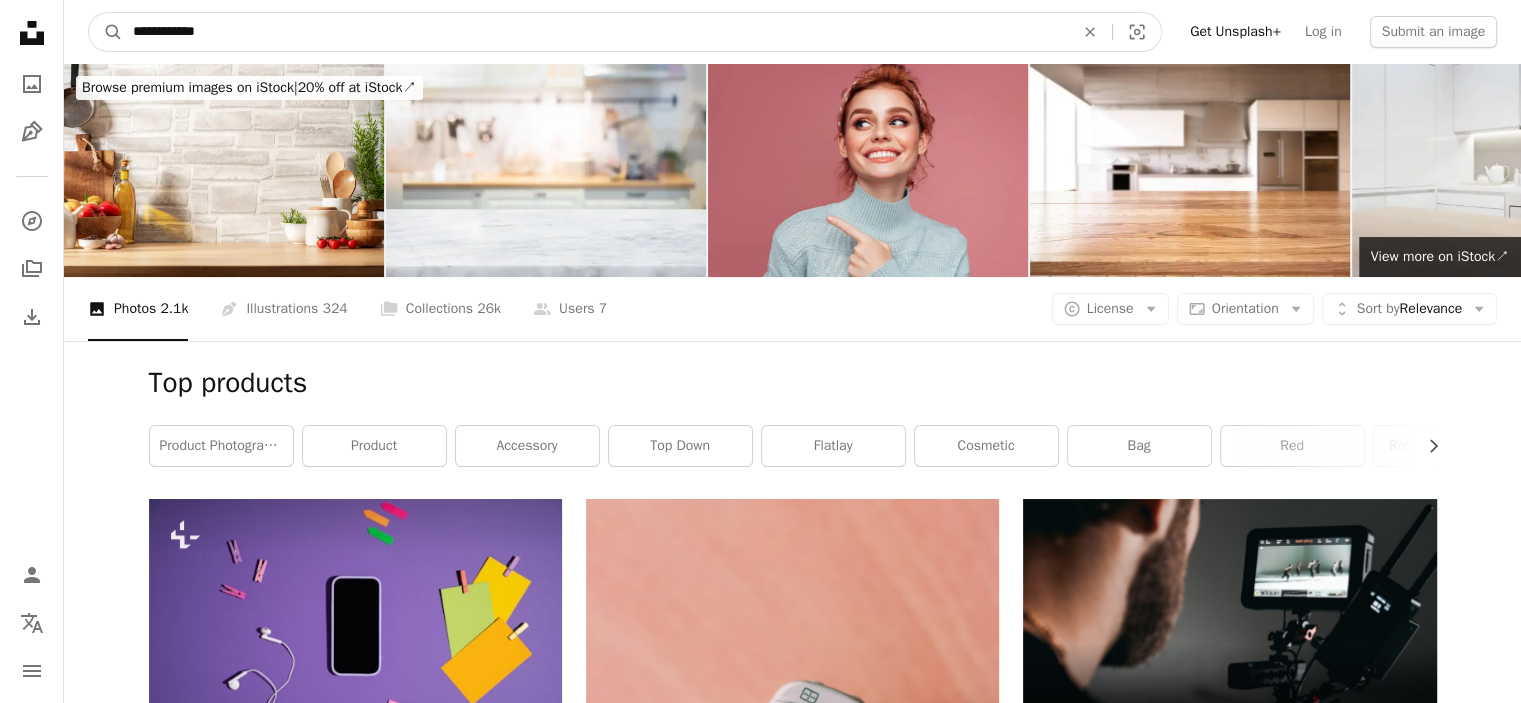 click on "**********" at bounding box center [595, 32] 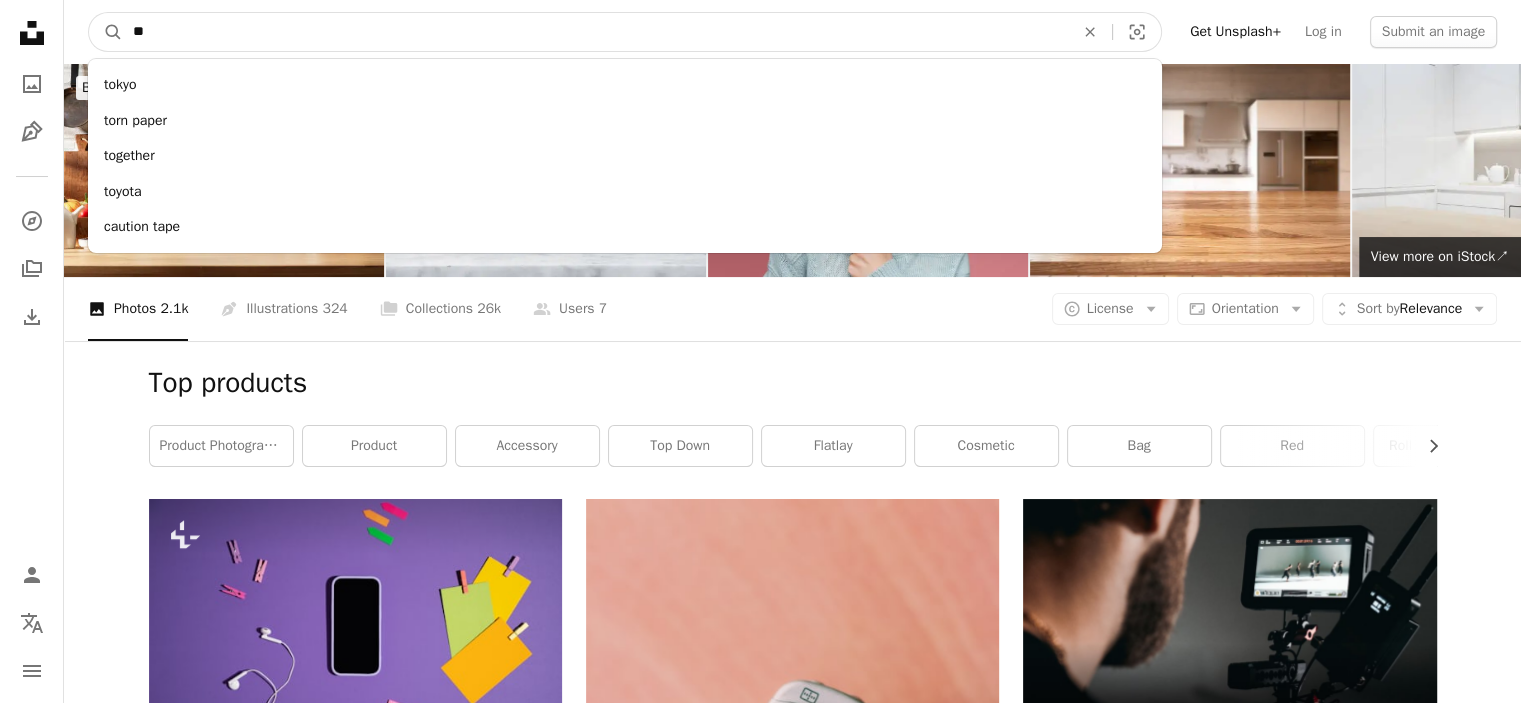 type on "*" 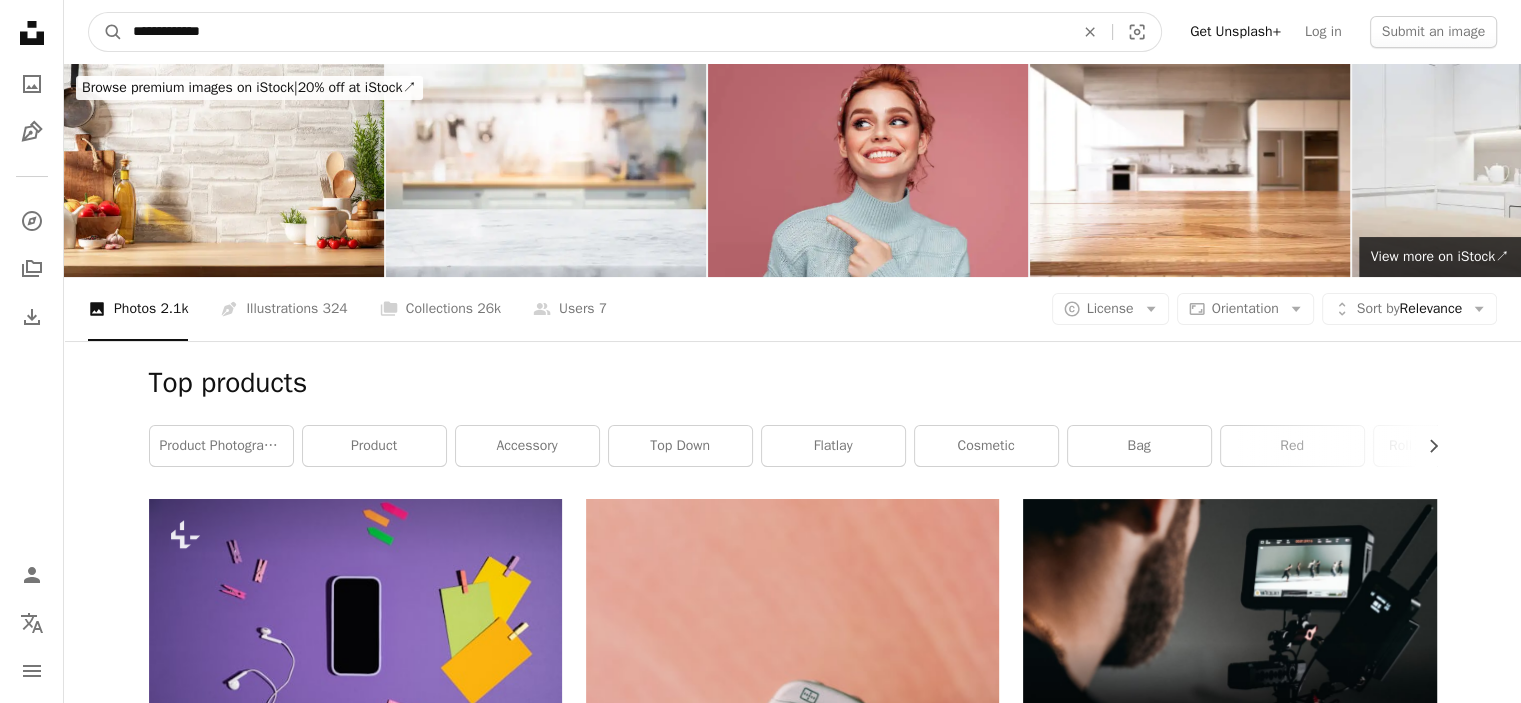 type on "**********" 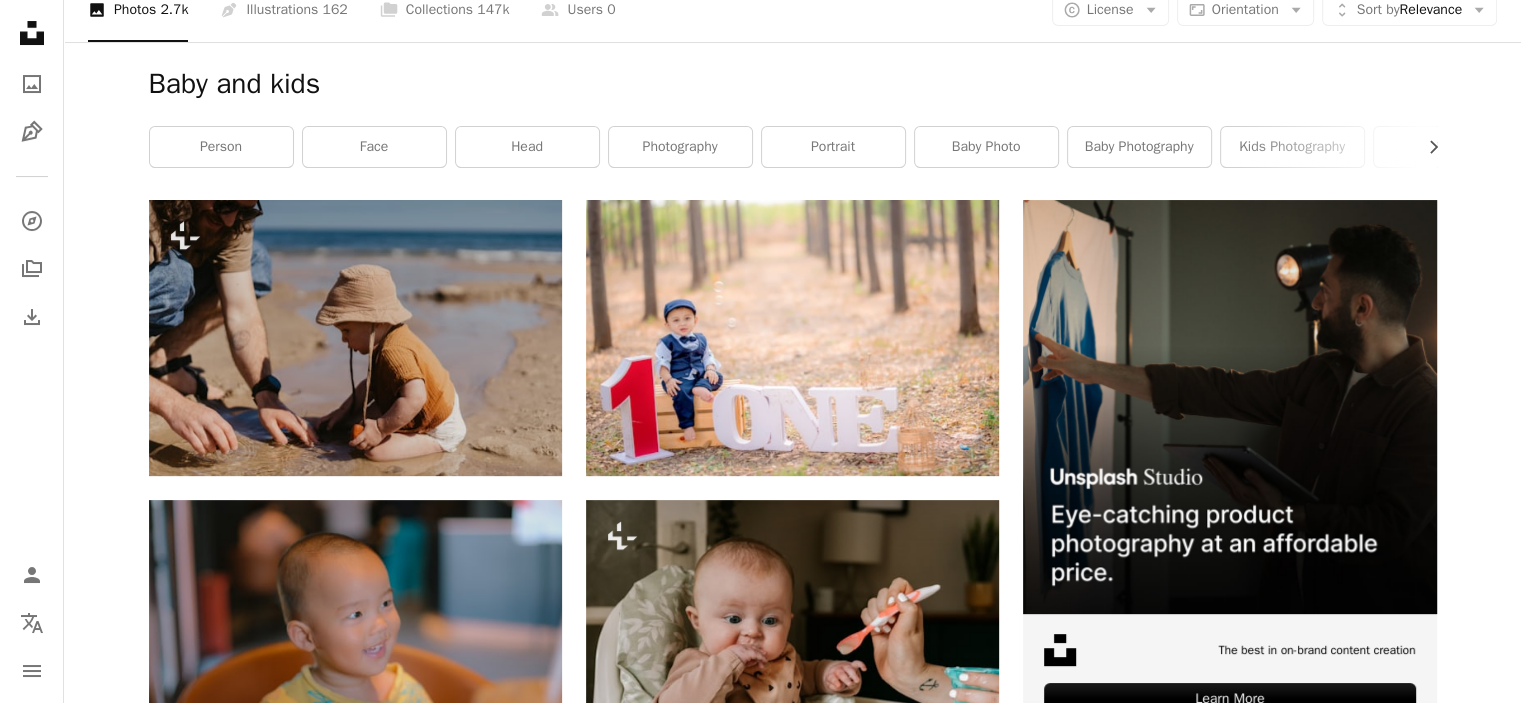 scroll, scrollTop: 0, scrollLeft: 0, axis: both 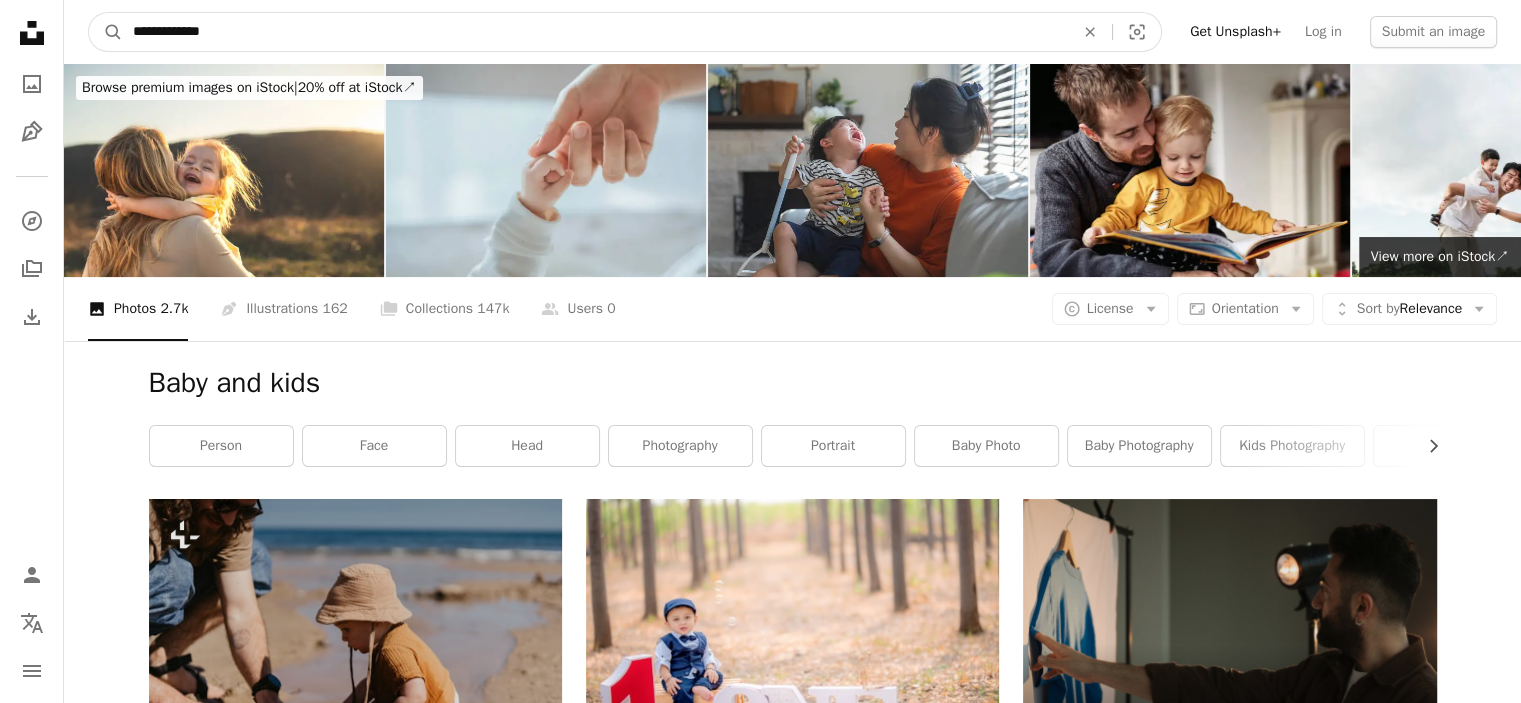 drag, startPoint x: 244, startPoint y: 22, endPoint x: 171, endPoint y: 22, distance: 73 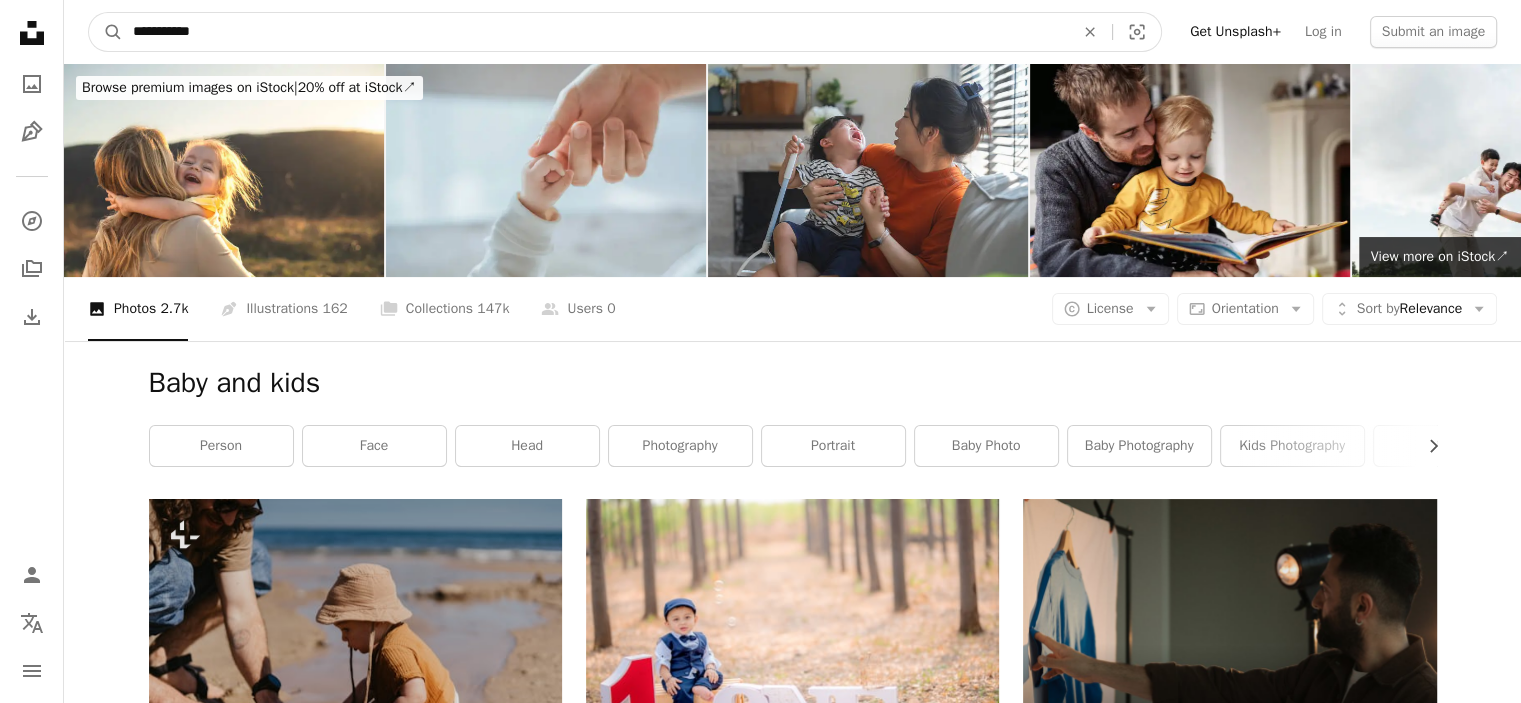 type on "**********" 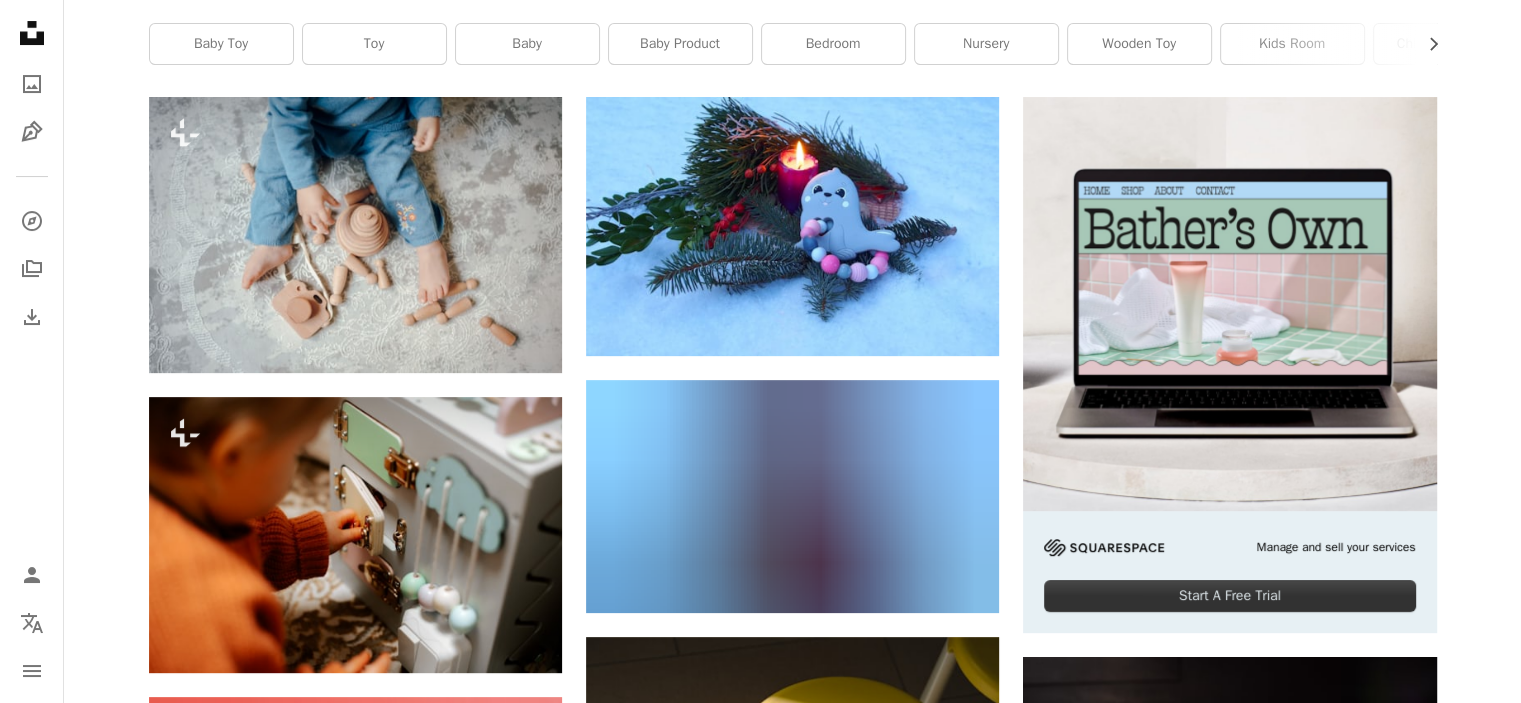 scroll, scrollTop: 0, scrollLeft: 0, axis: both 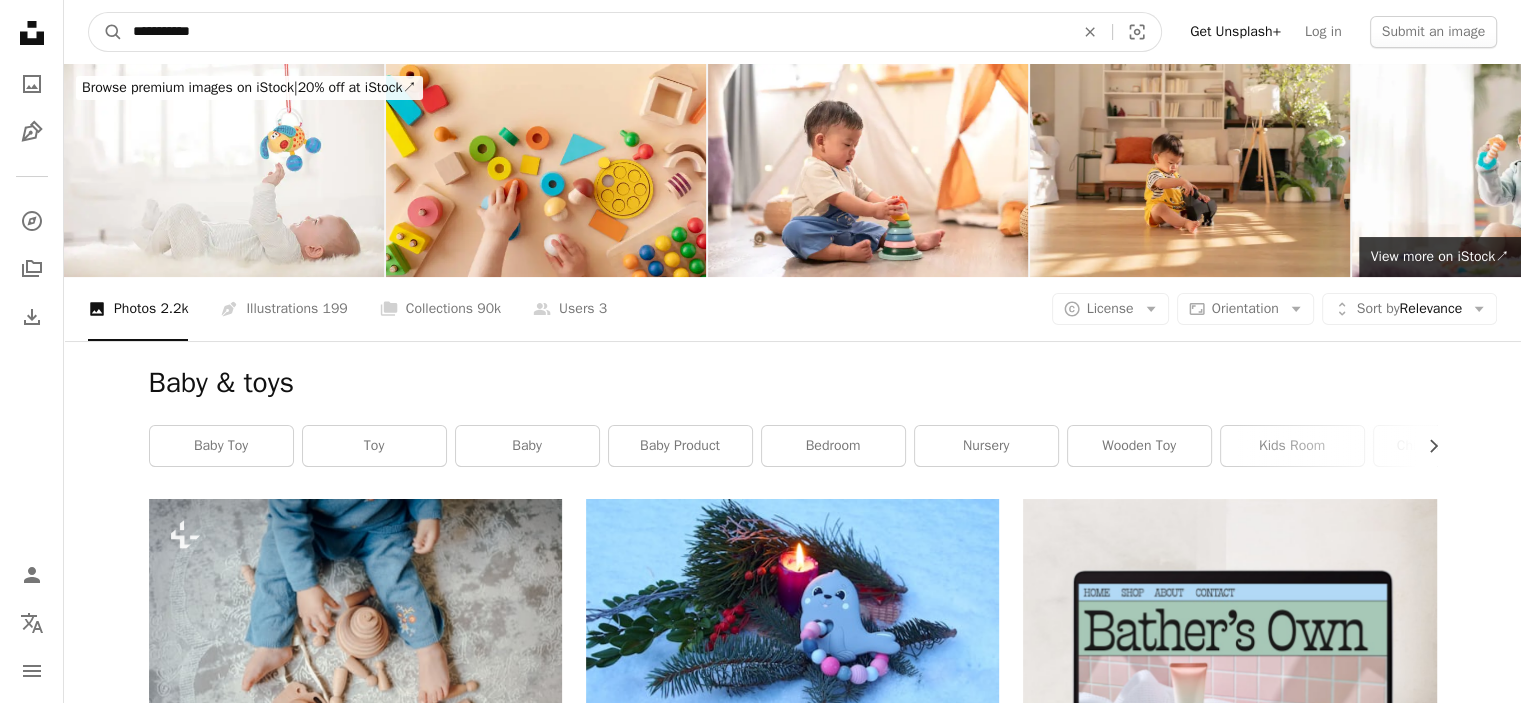 click on "**********" at bounding box center (595, 32) 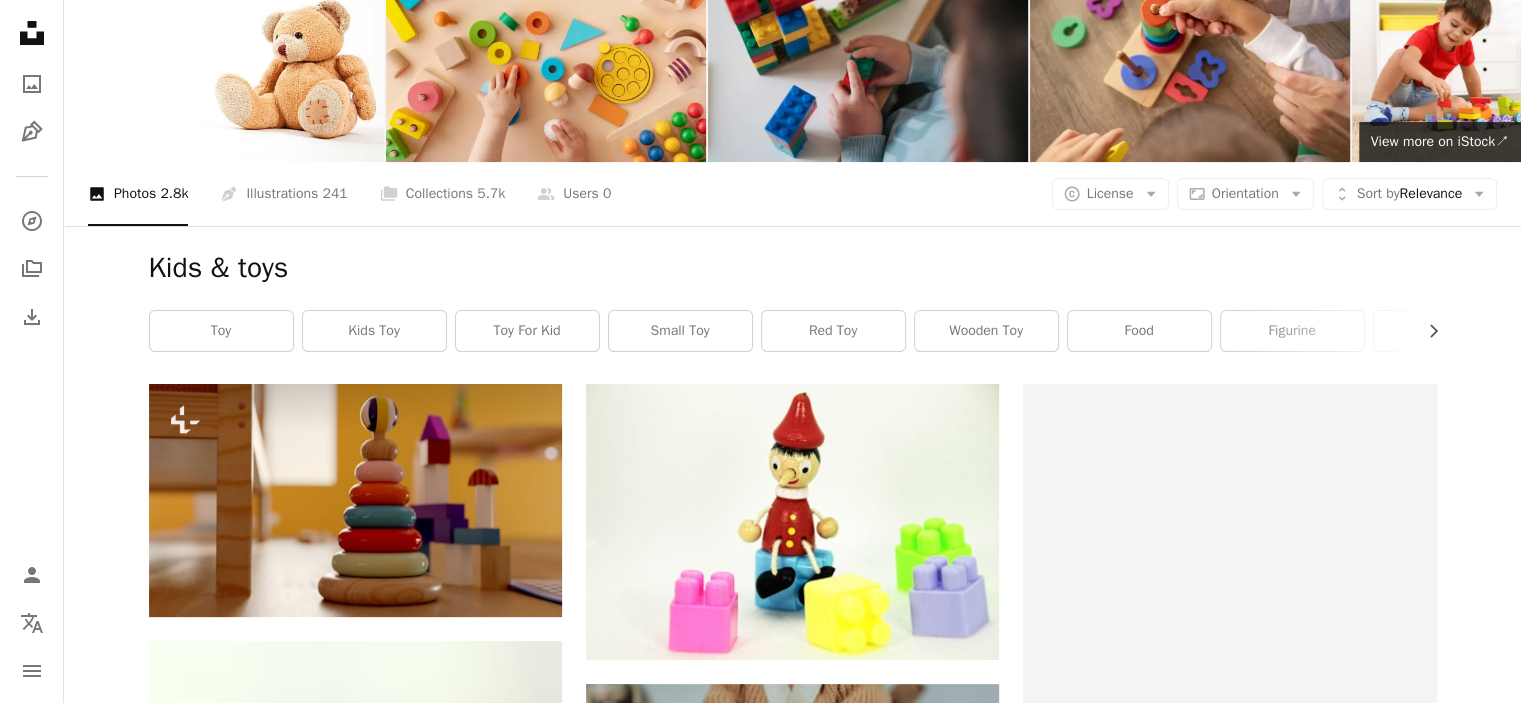 scroll, scrollTop: 0, scrollLeft: 0, axis: both 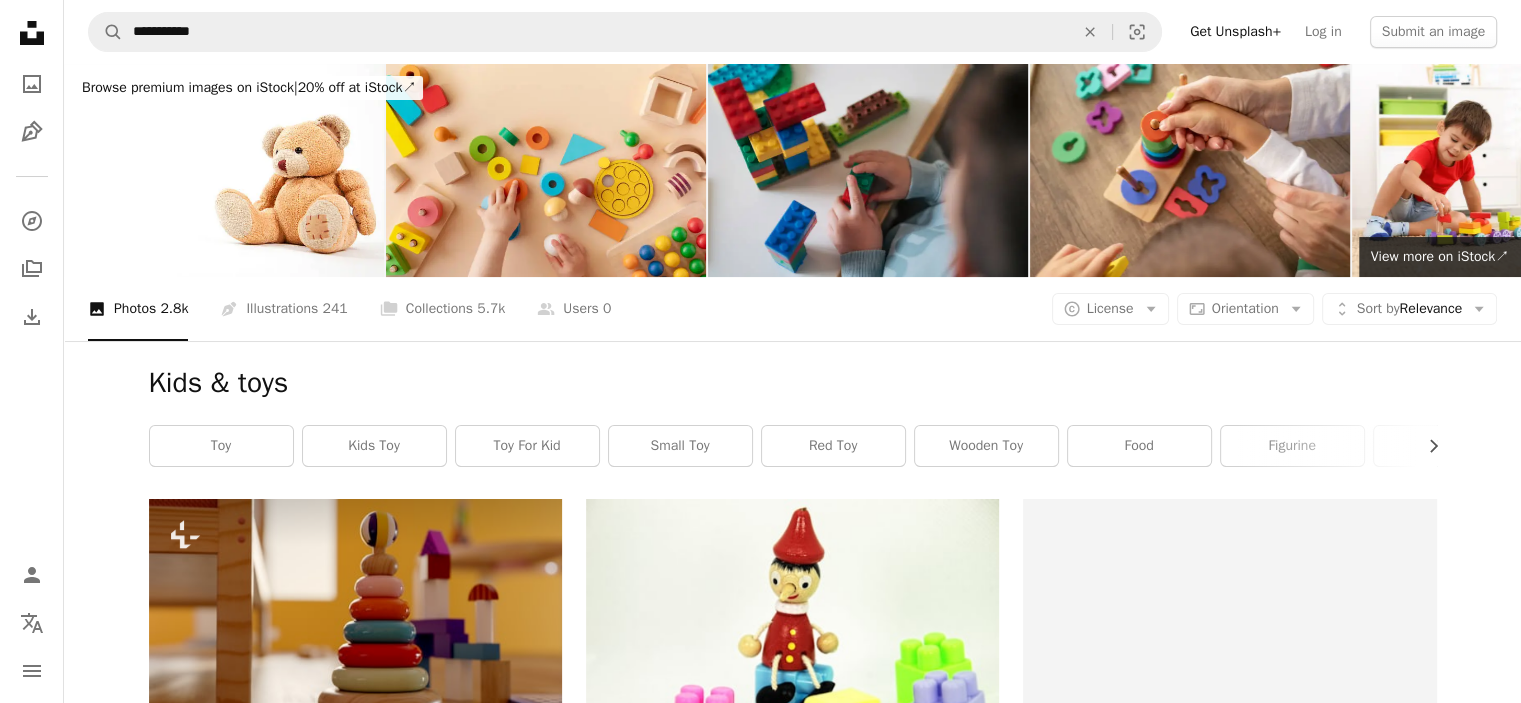 drag, startPoint x: 1504, startPoint y: 19, endPoint x: 1531, endPoint y: 77, distance: 63.97656 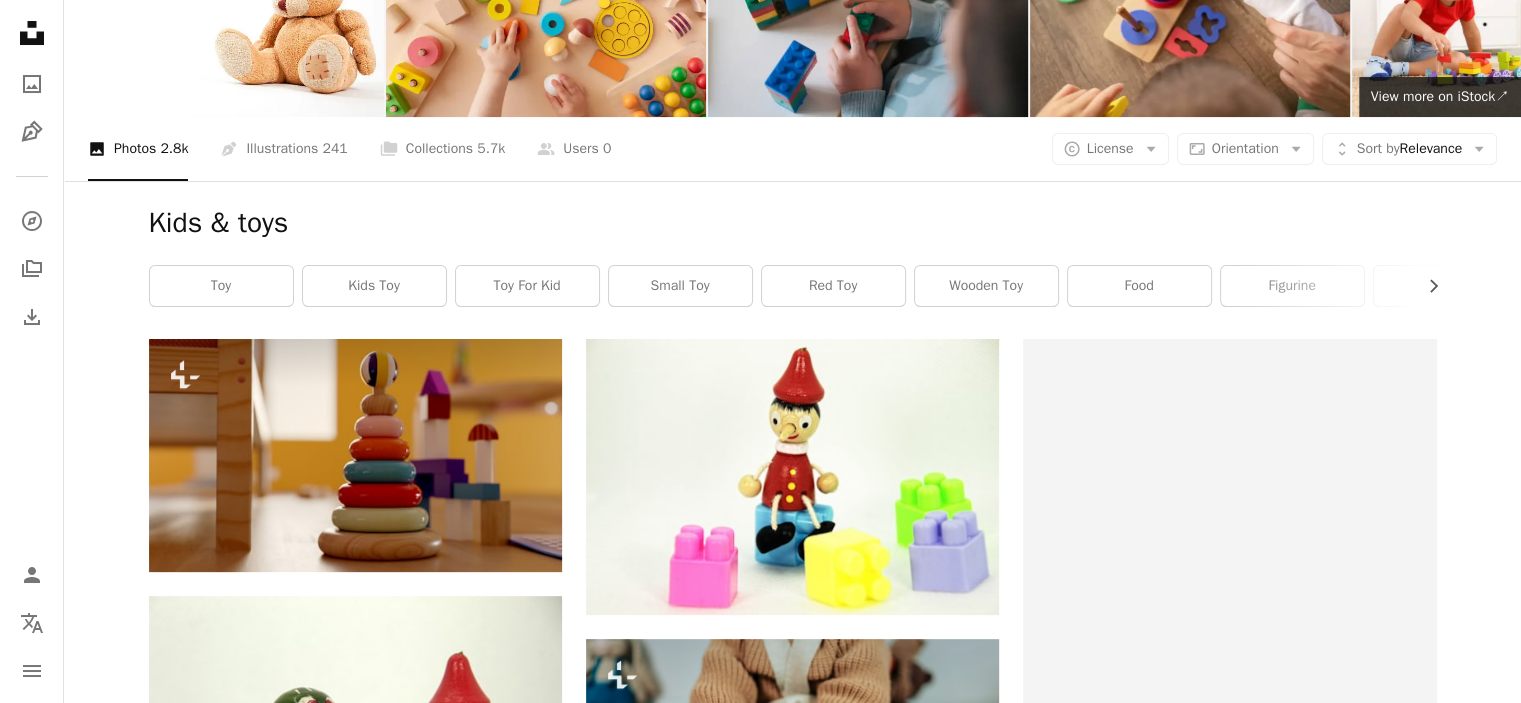 scroll, scrollTop: 0, scrollLeft: 0, axis: both 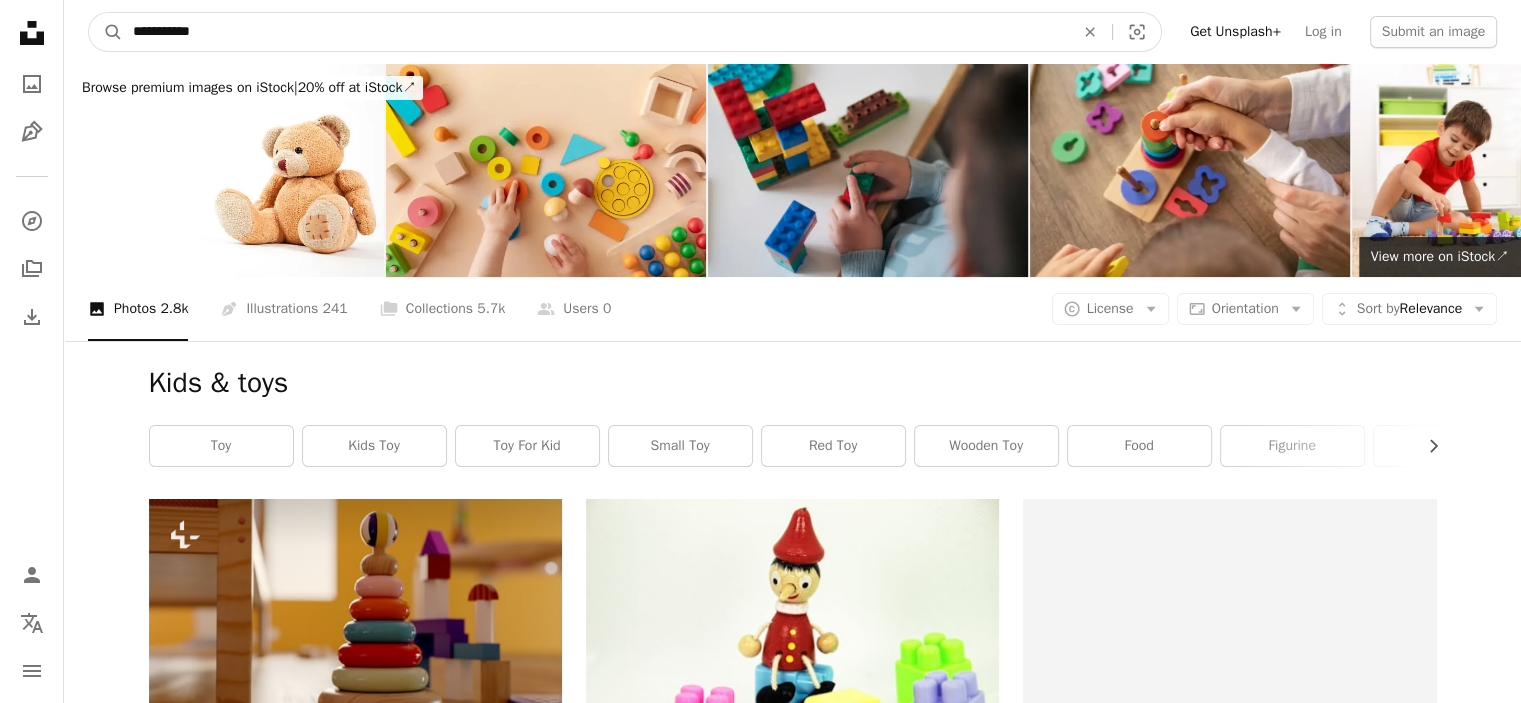 drag, startPoint x: 174, startPoint y: 35, endPoint x: 87, endPoint y: 31, distance: 87.0919 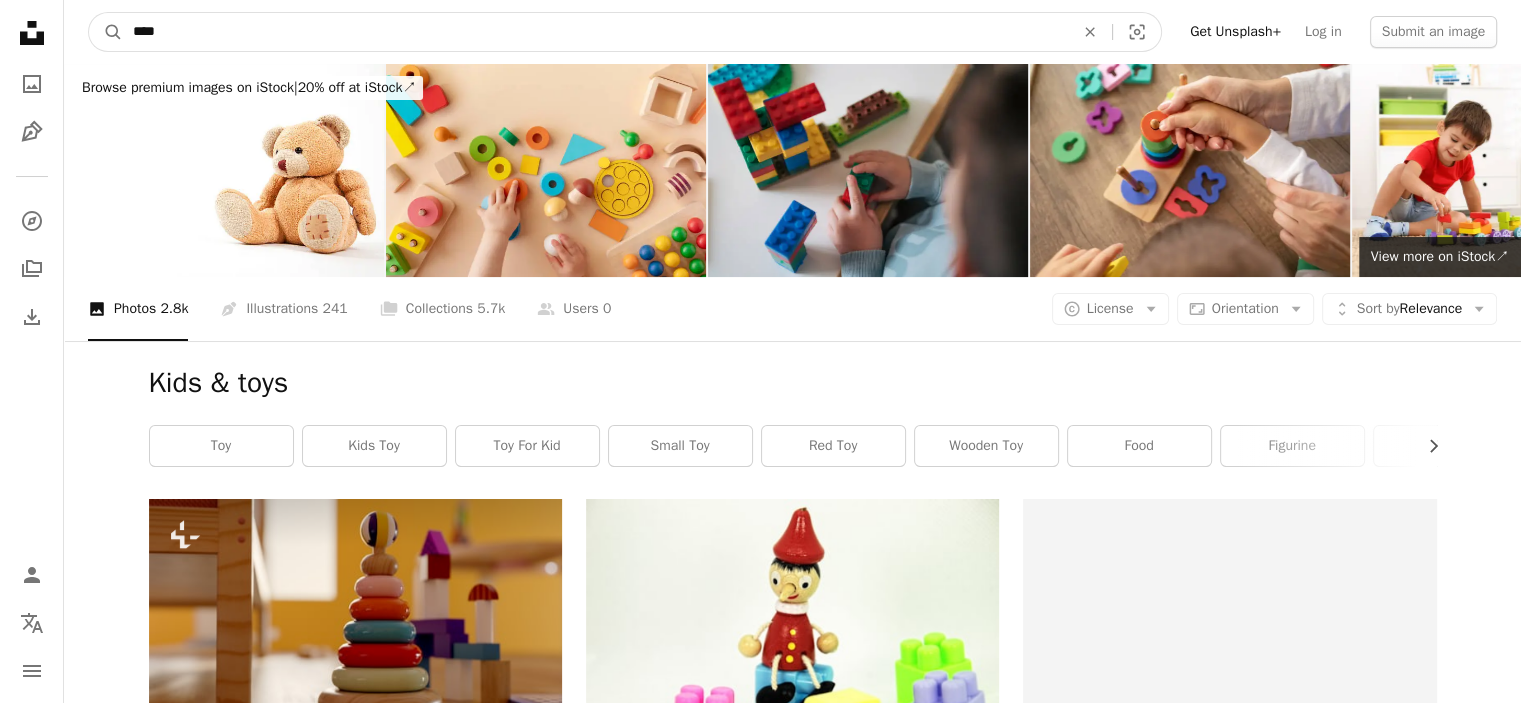 type on "****" 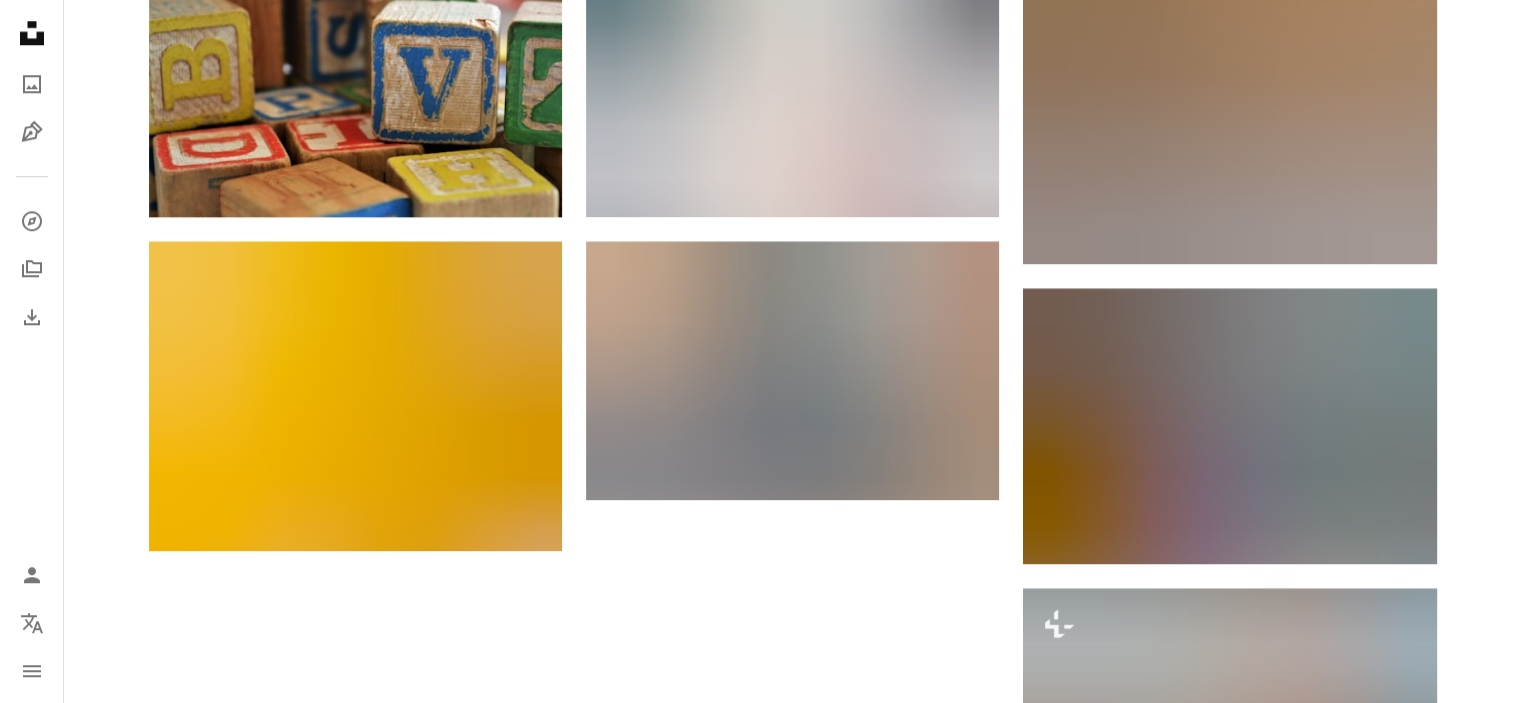 scroll, scrollTop: 2057, scrollLeft: 0, axis: vertical 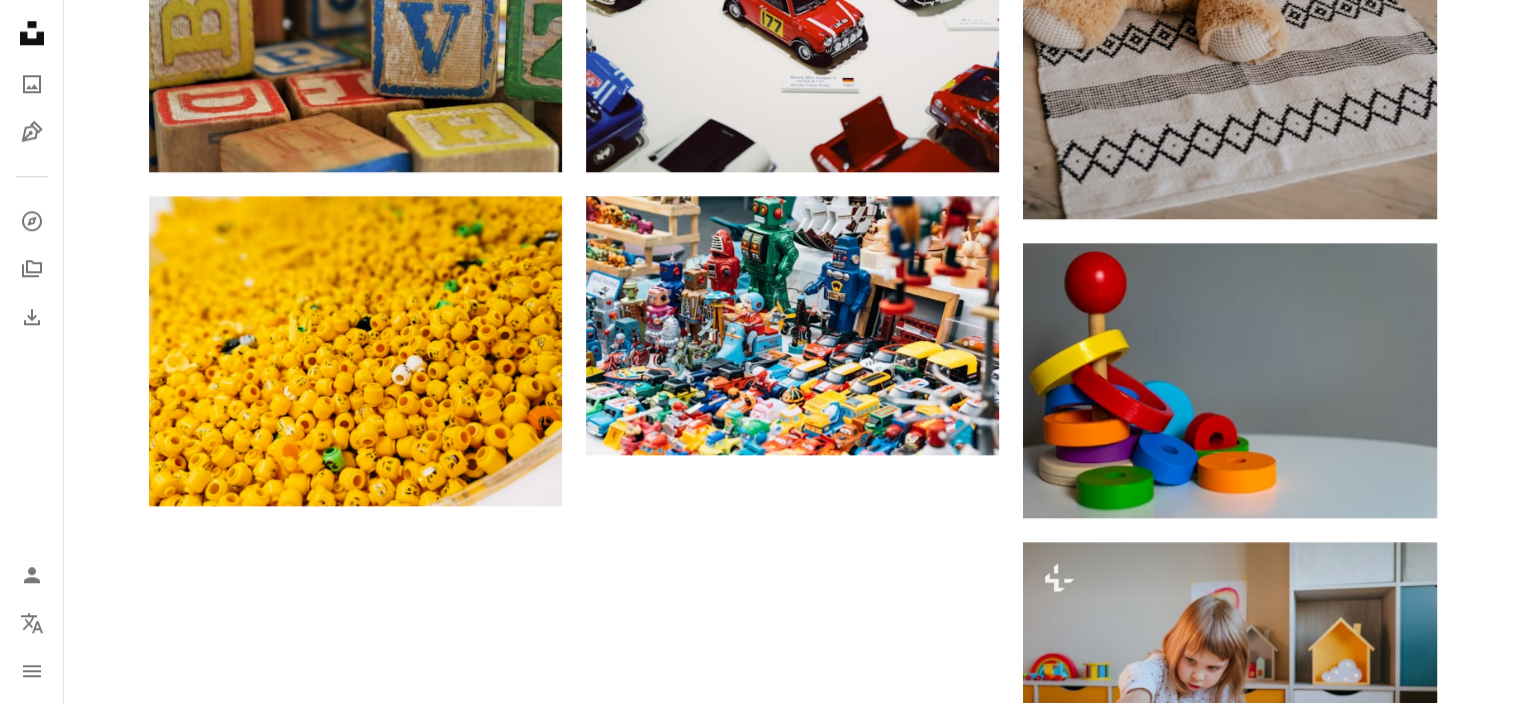 click on "Load more" at bounding box center [793, 1197] 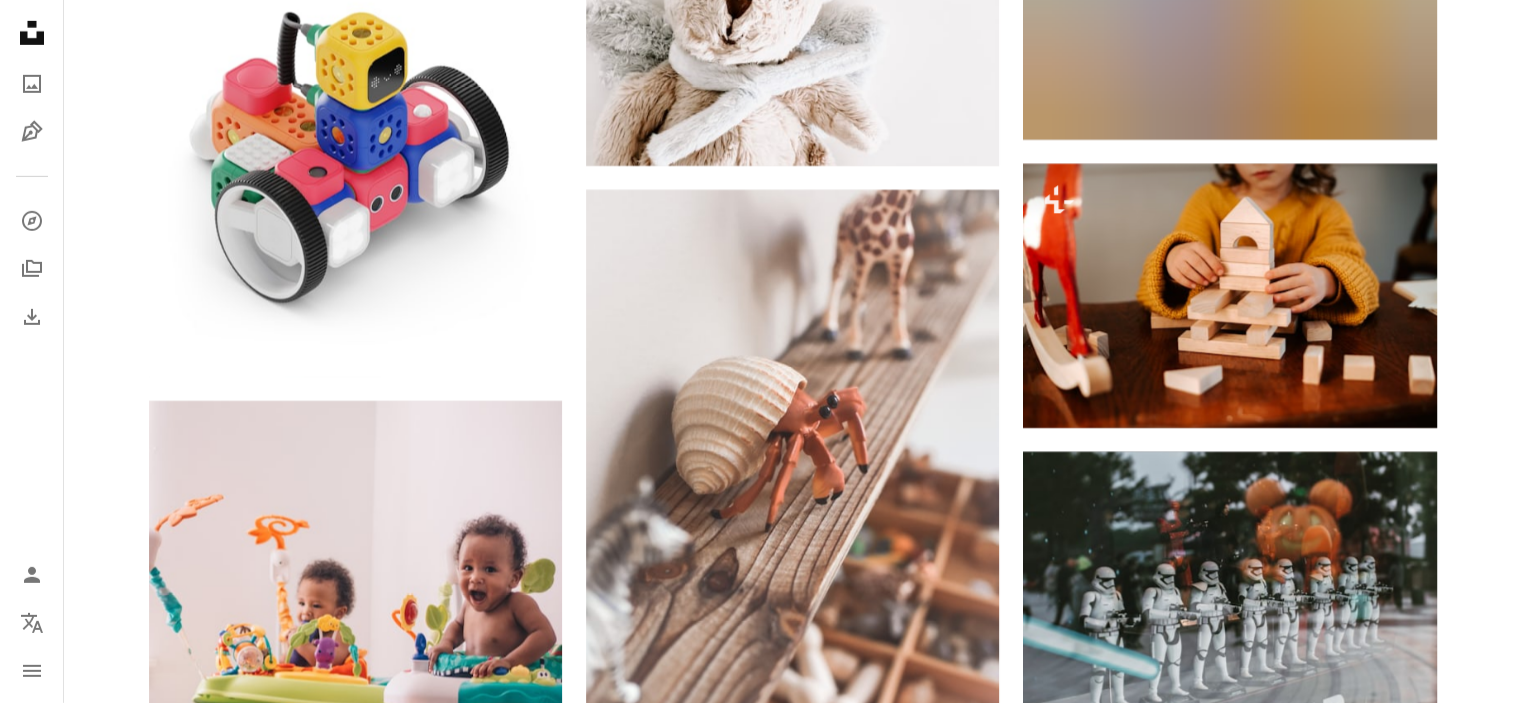 scroll, scrollTop: 6509, scrollLeft: 0, axis: vertical 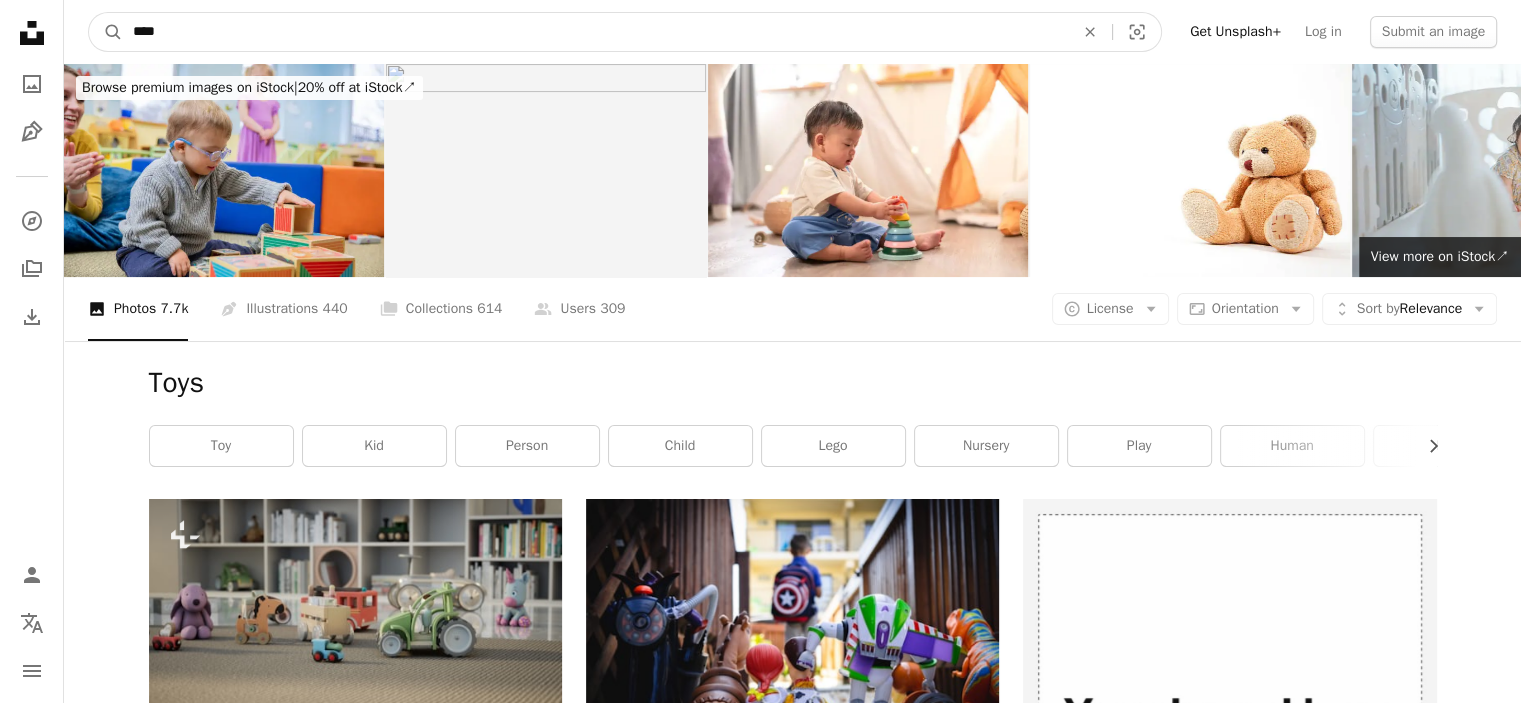 click on "****" at bounding box center [595, 32] 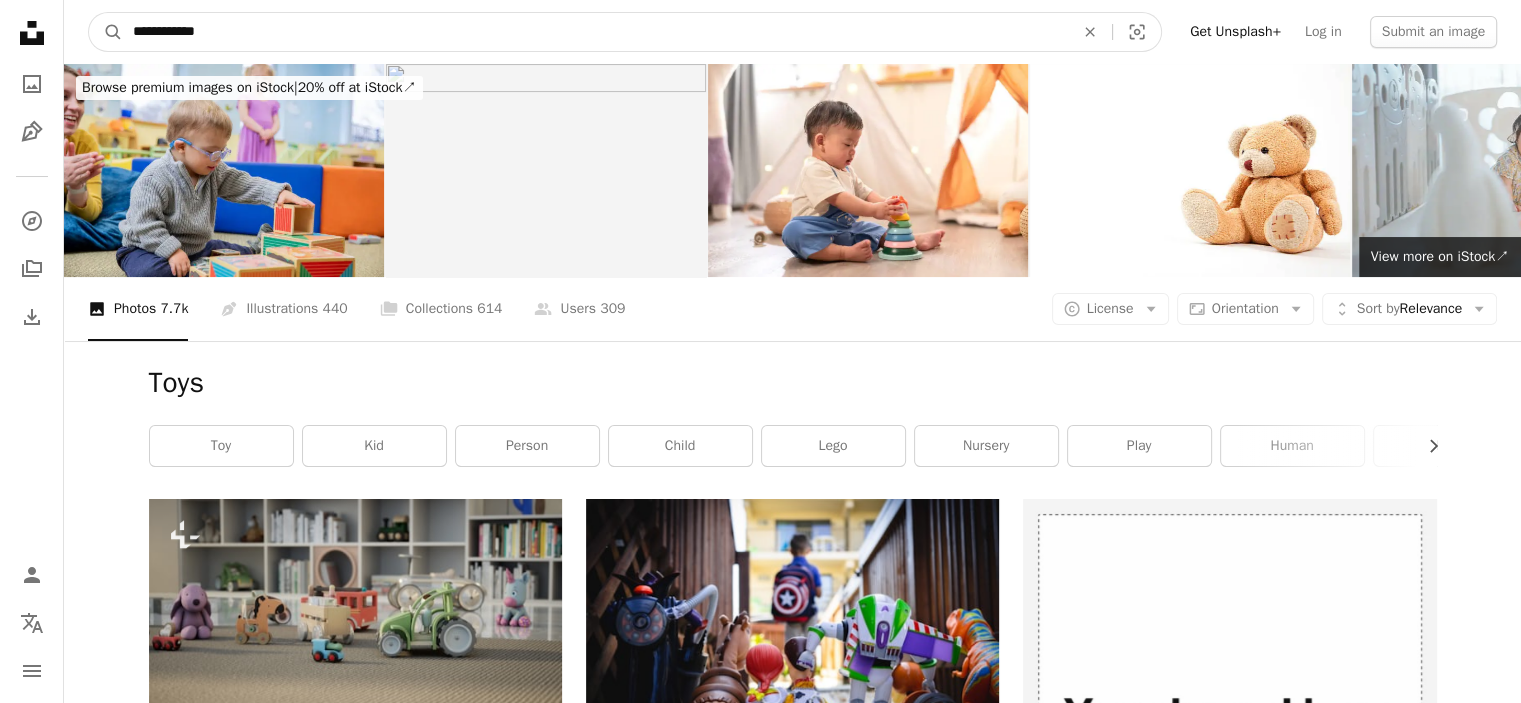 type on "**********" 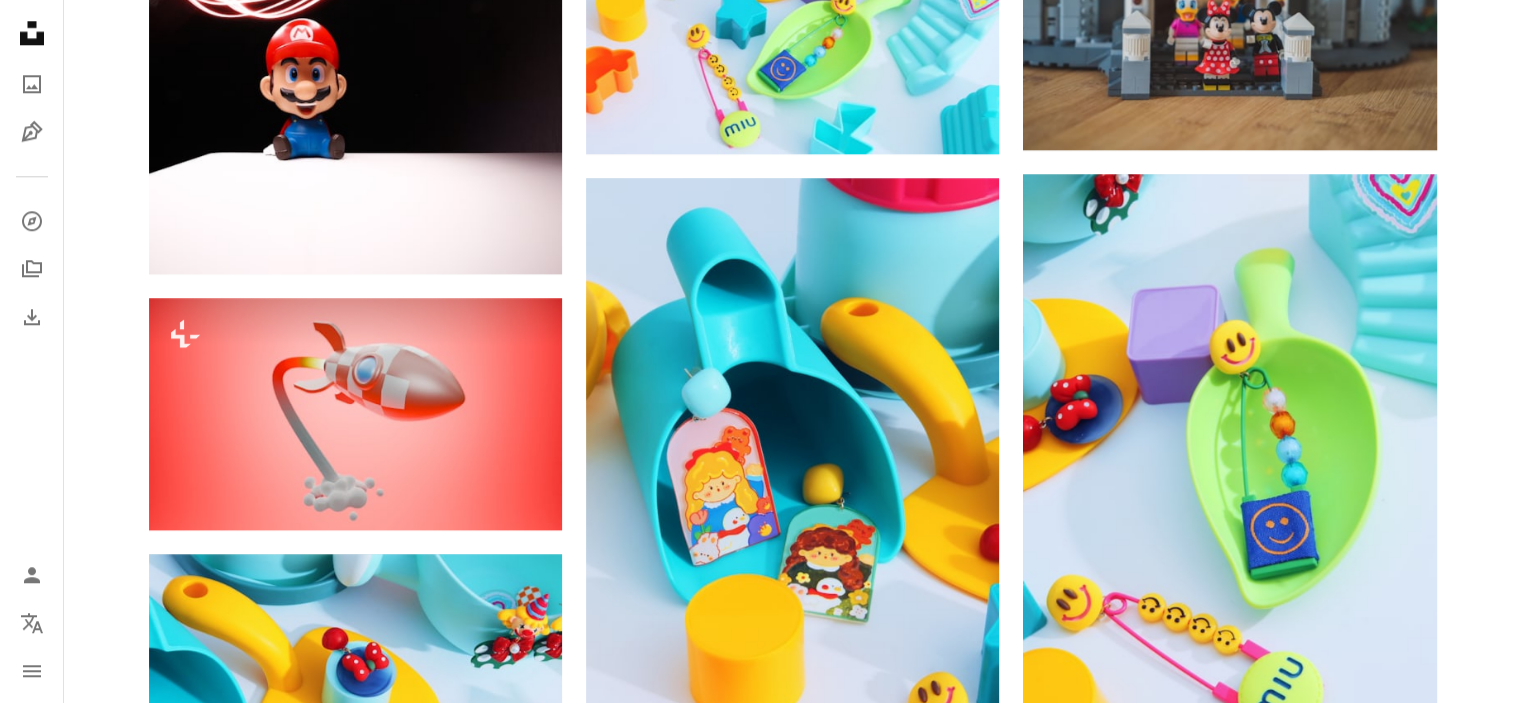 scroll, scrollTop: 2163, scrollLeft: 0, axis: vertical 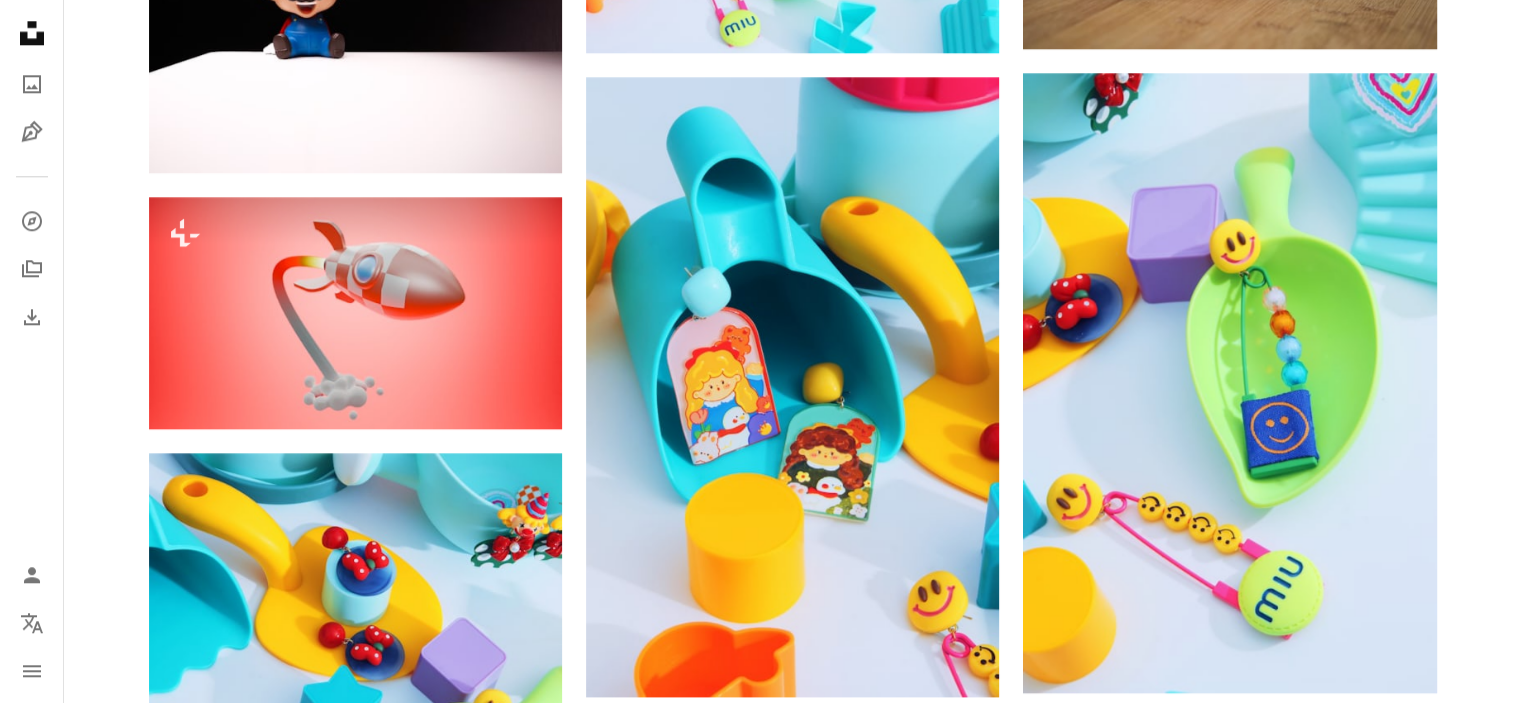 click on "Load more" at bounding box center (793, 1372) 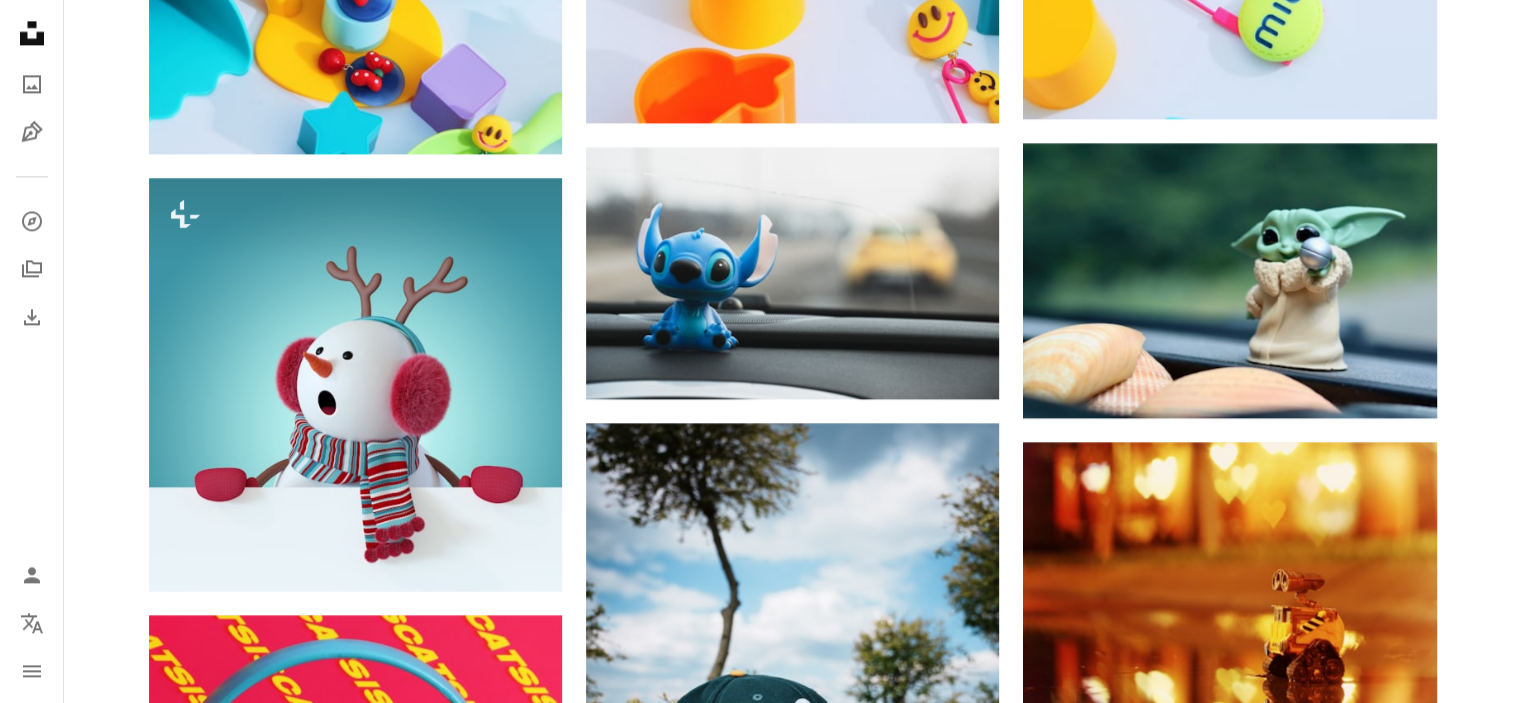 scroll, scrollTop: 2866, scrollLeft: 0, axis: vertical 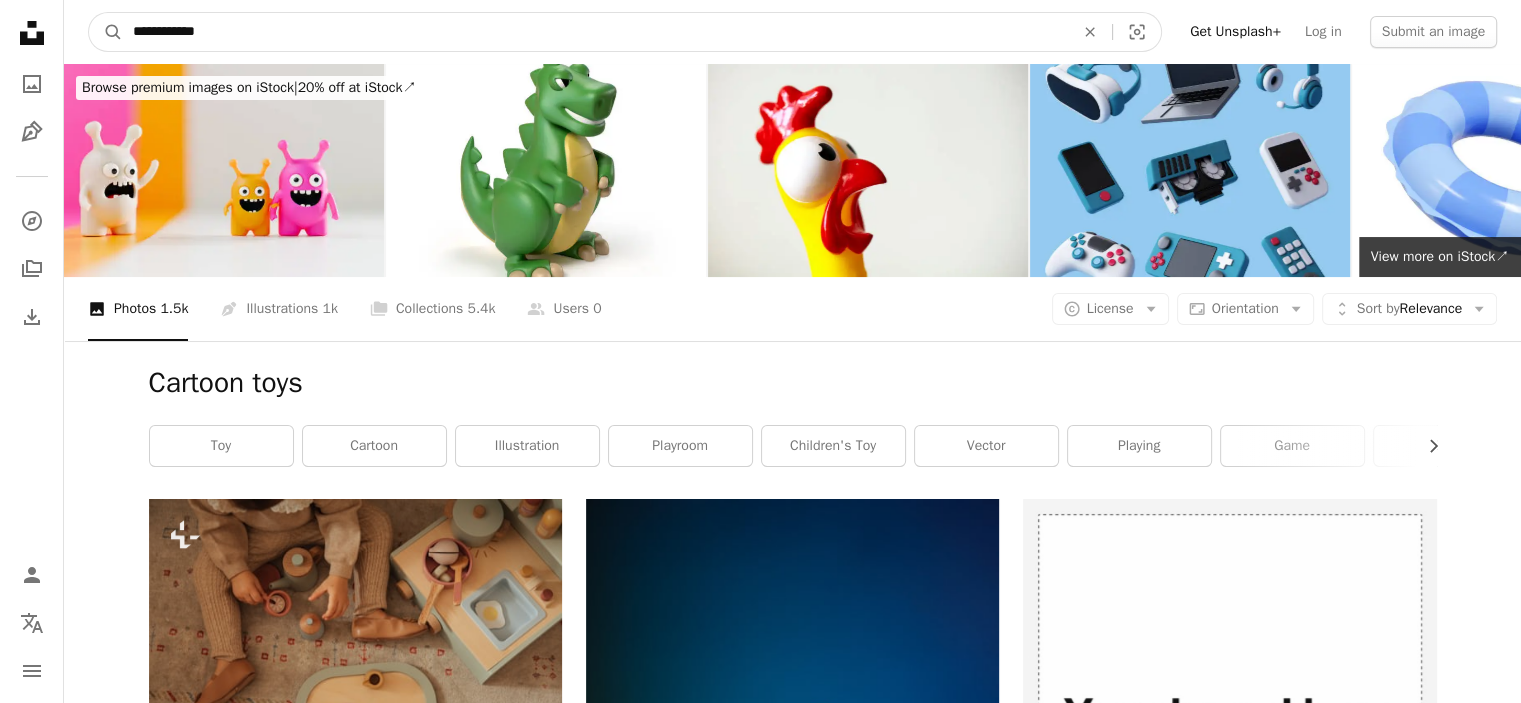 click on "**********" at bounding box center [595, 32] 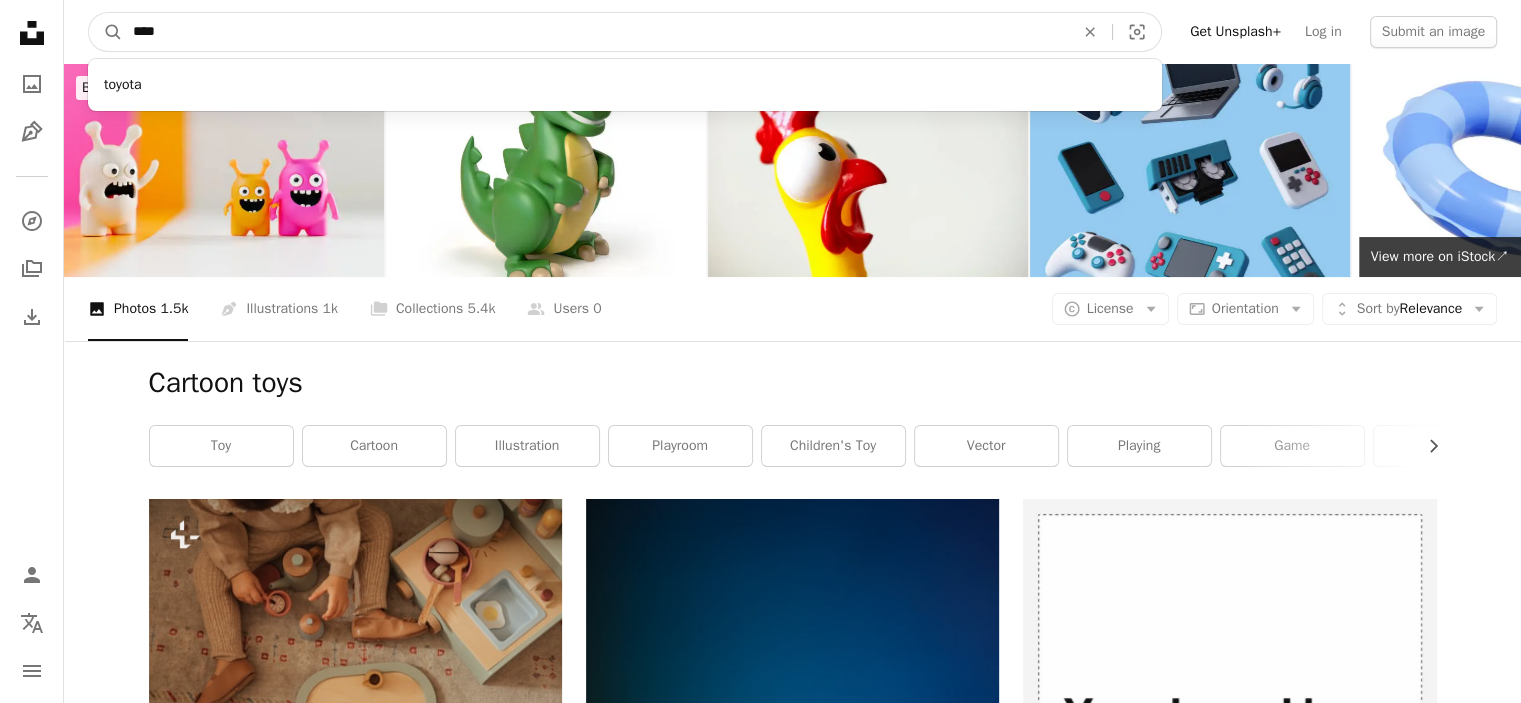 type on "****" 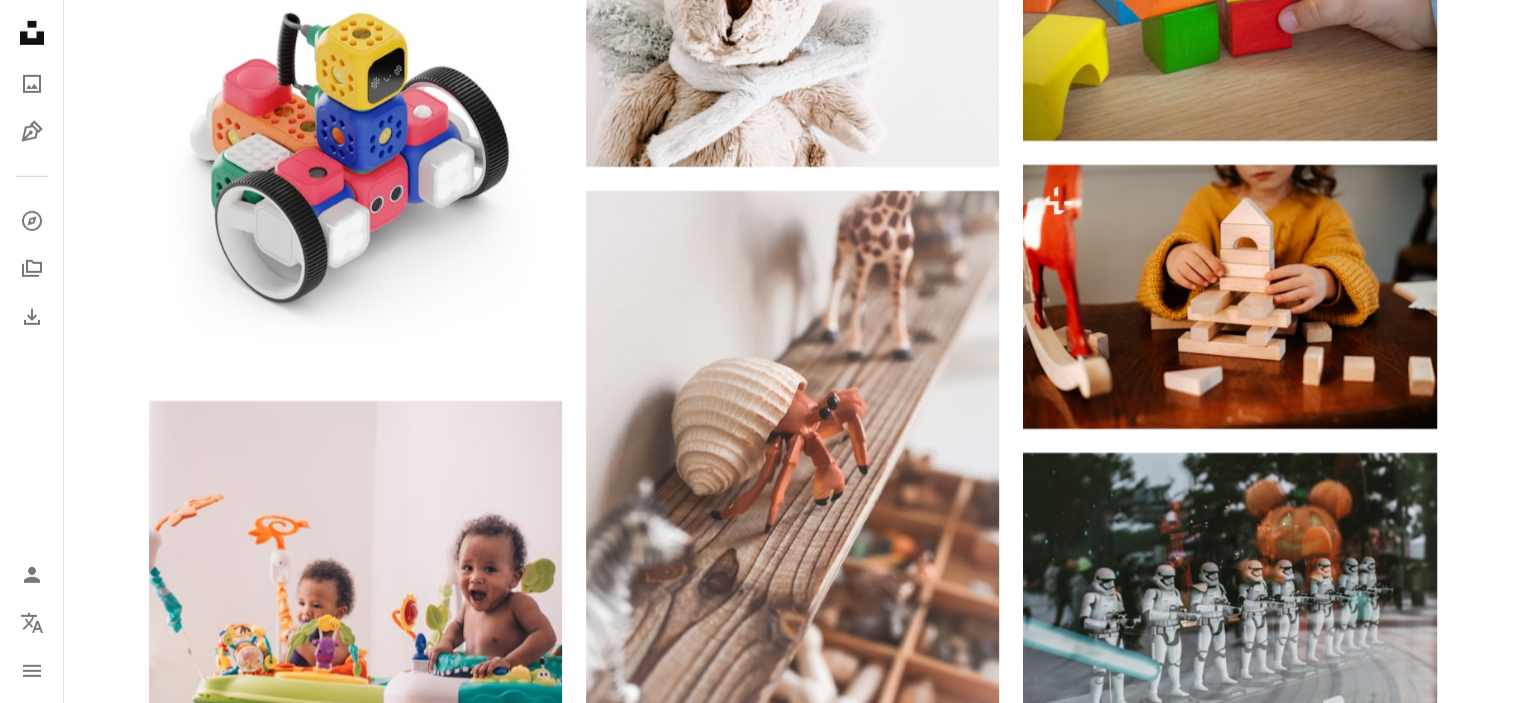 scroll, scrollTop: 6480, scrollLeft: 0, axis: vertical 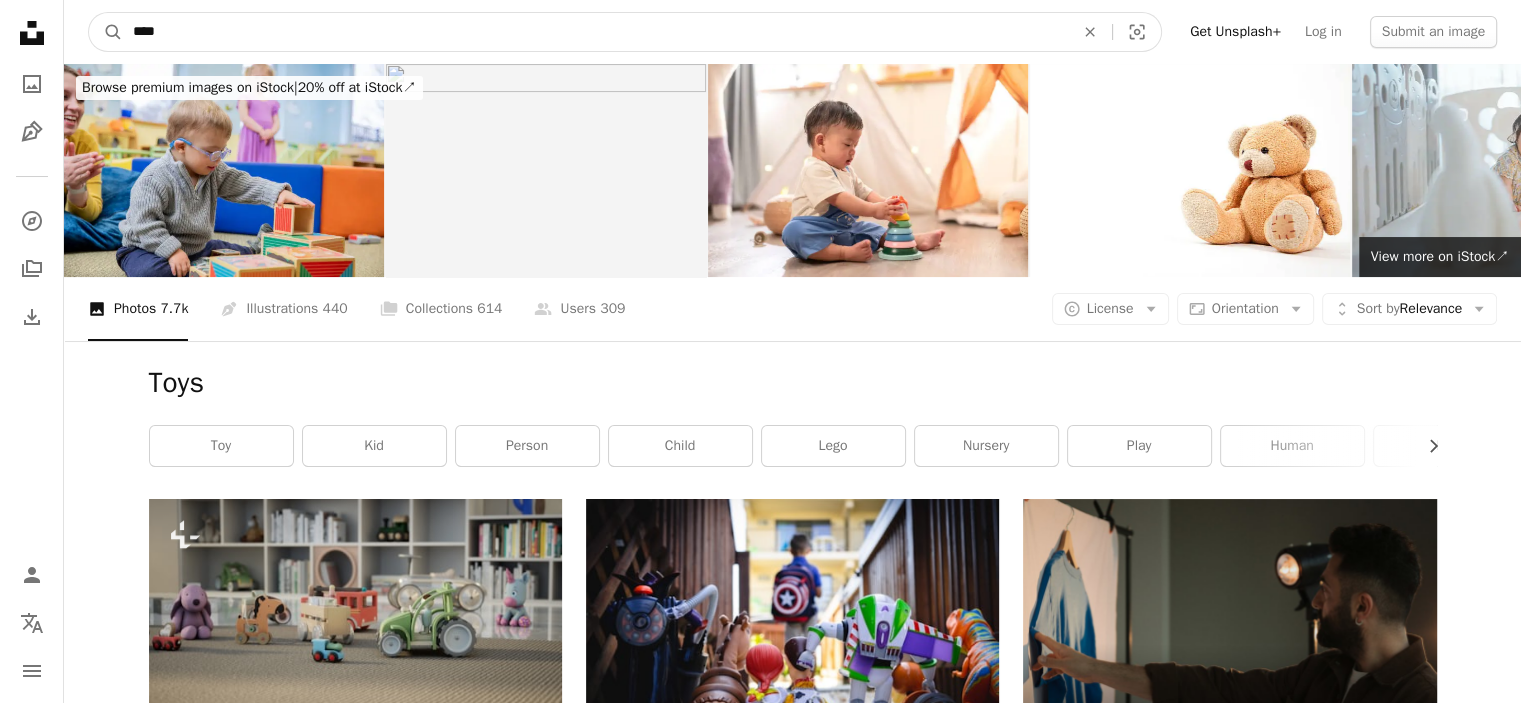 type 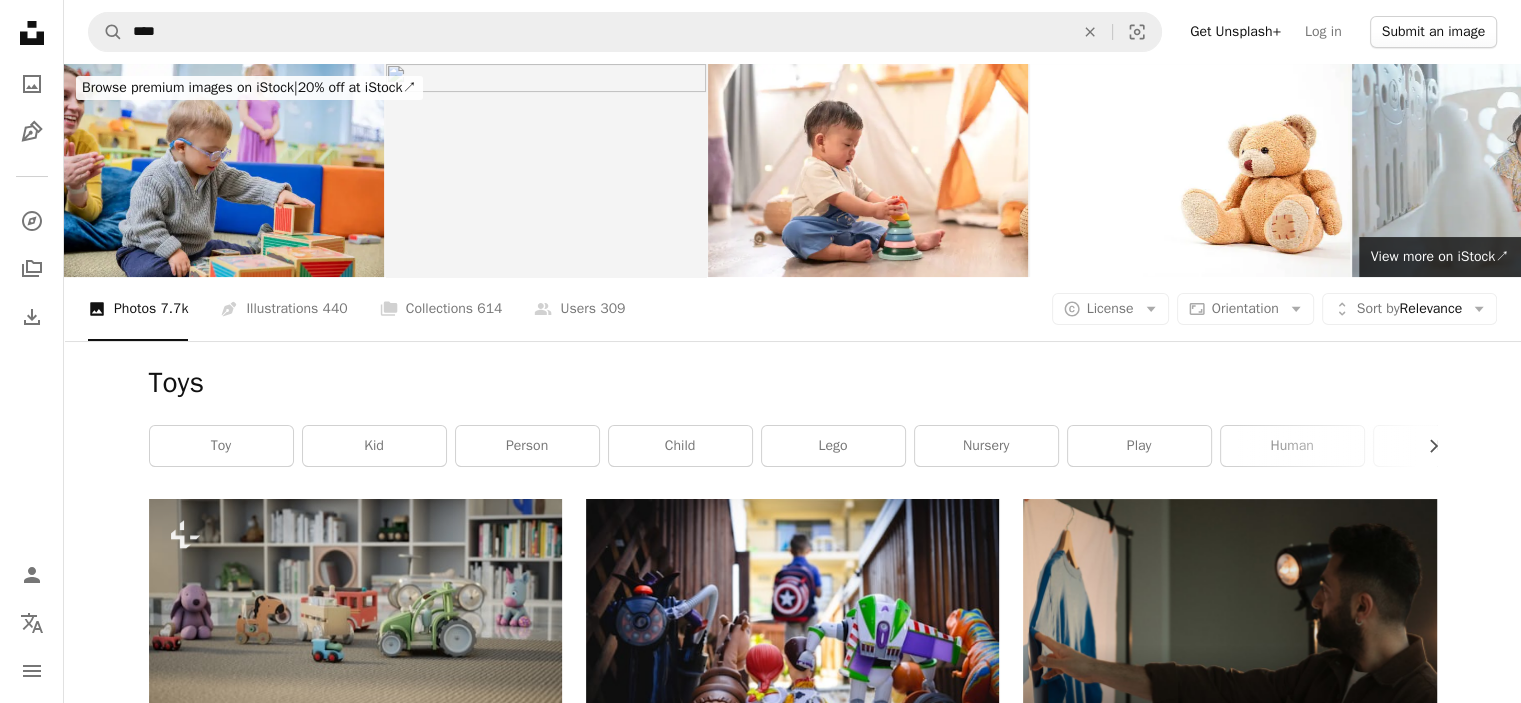type 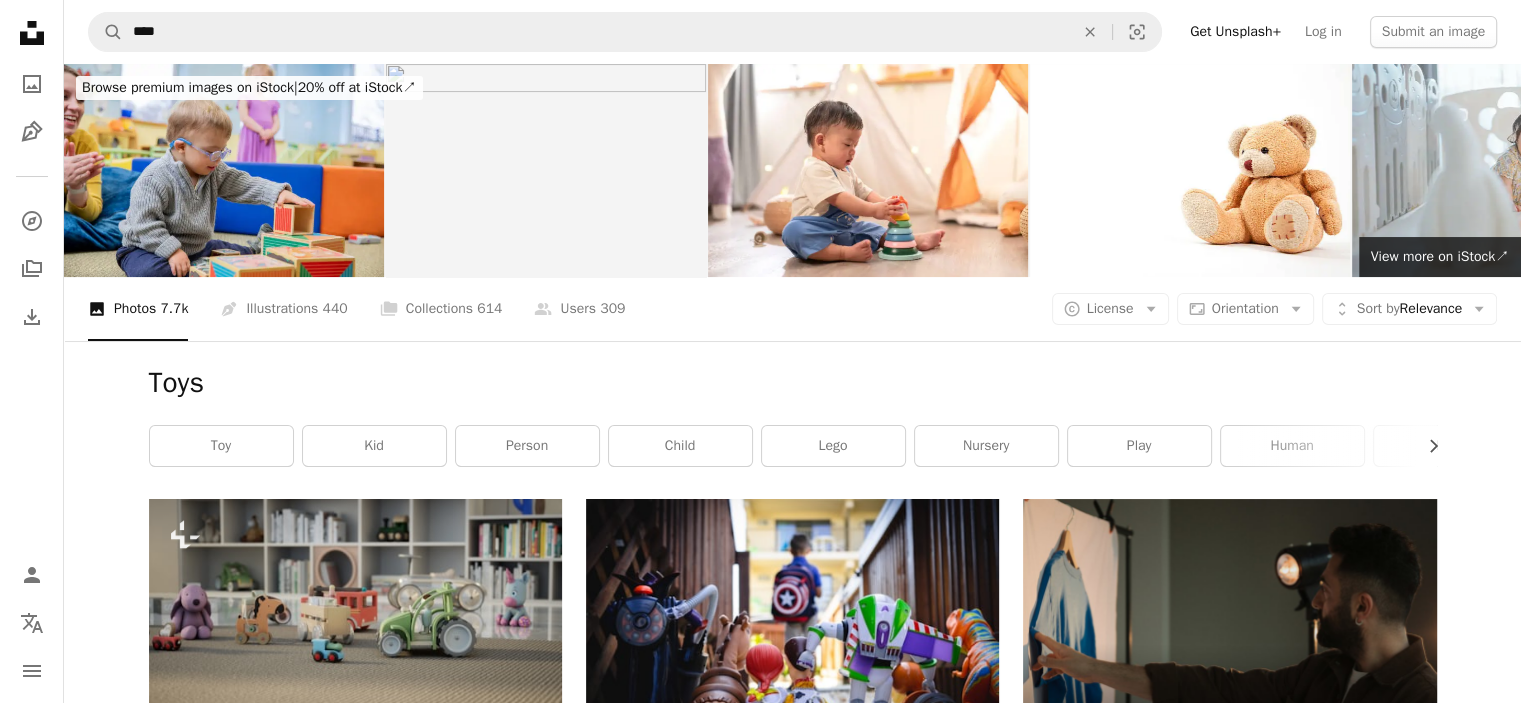 type 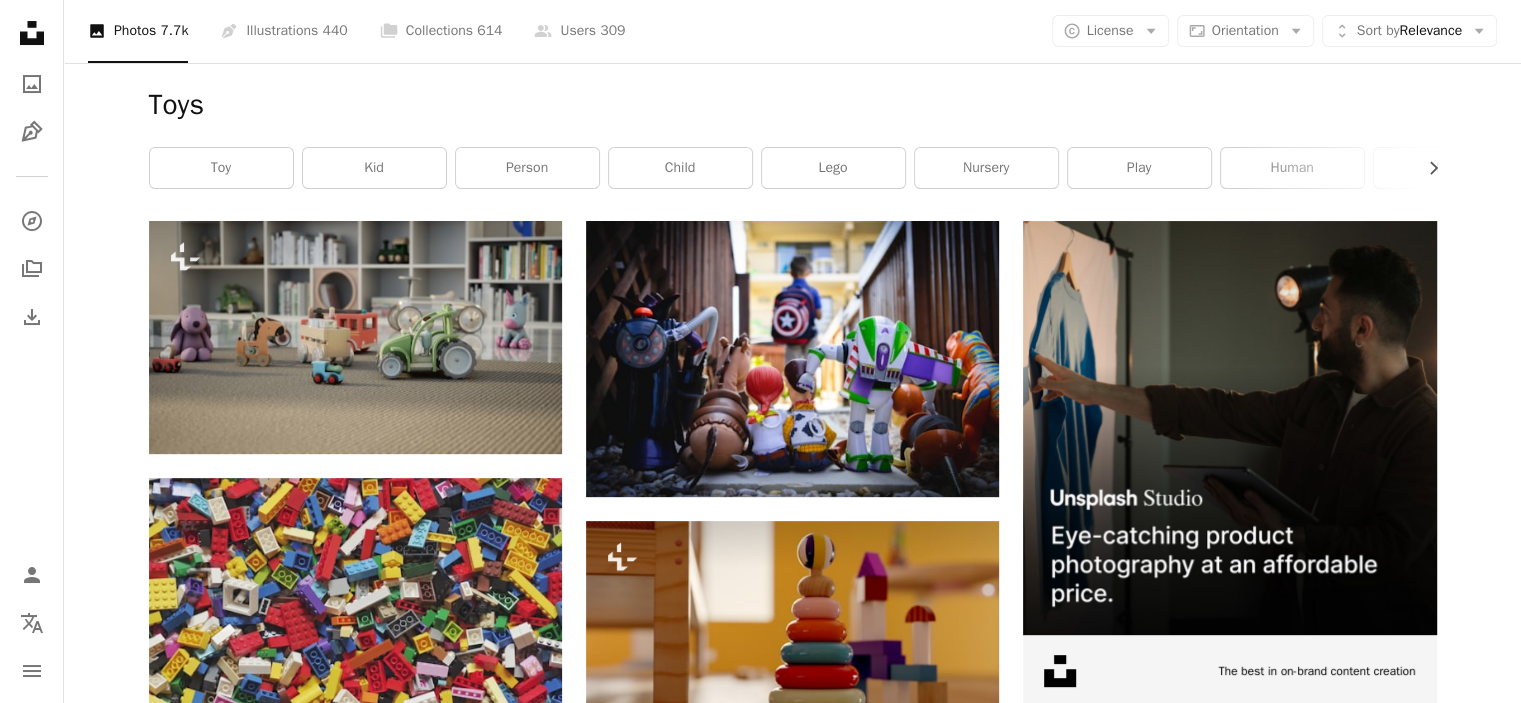 scroll, scrollTop: 240, scrollLeft: 0, axis: vertical 